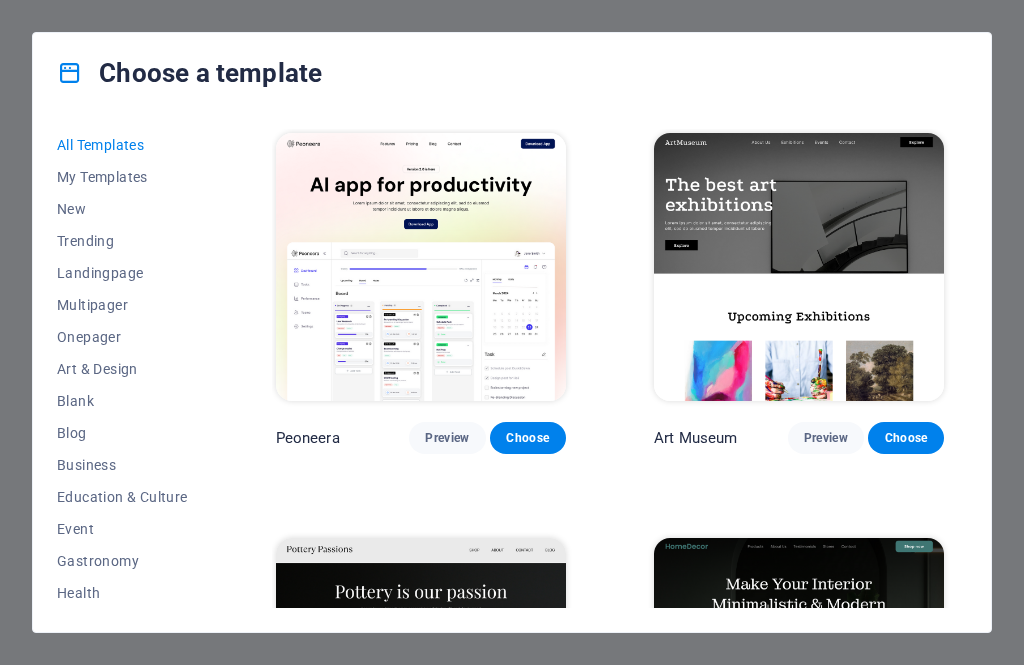 scroll, scrollTop: 0, scrollLeft: 0, axis: both 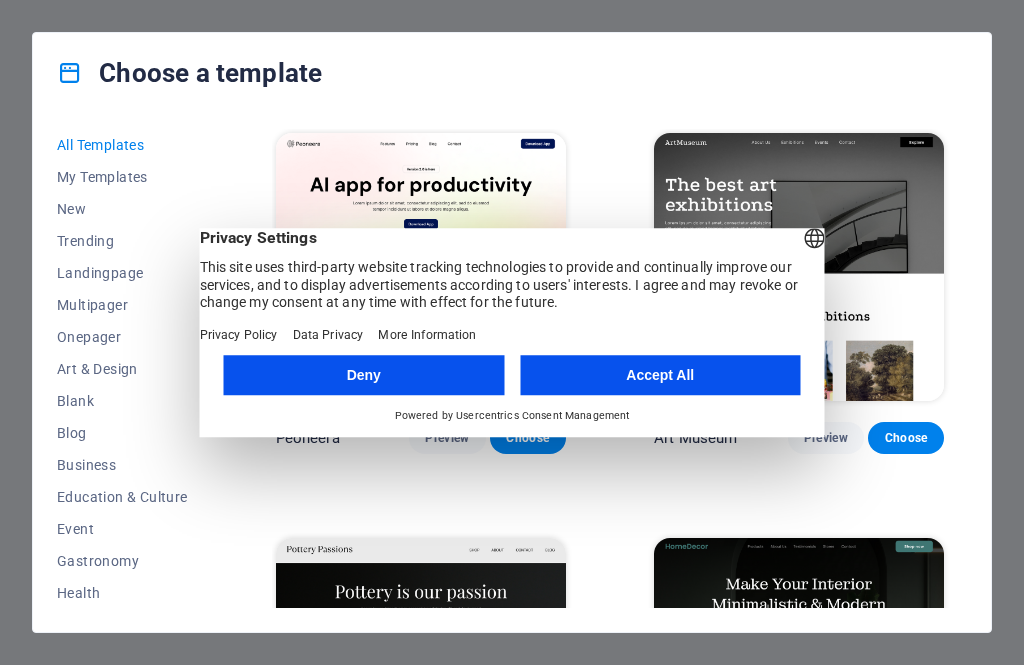 click on "Accept All" at bounding box center [660, 375] 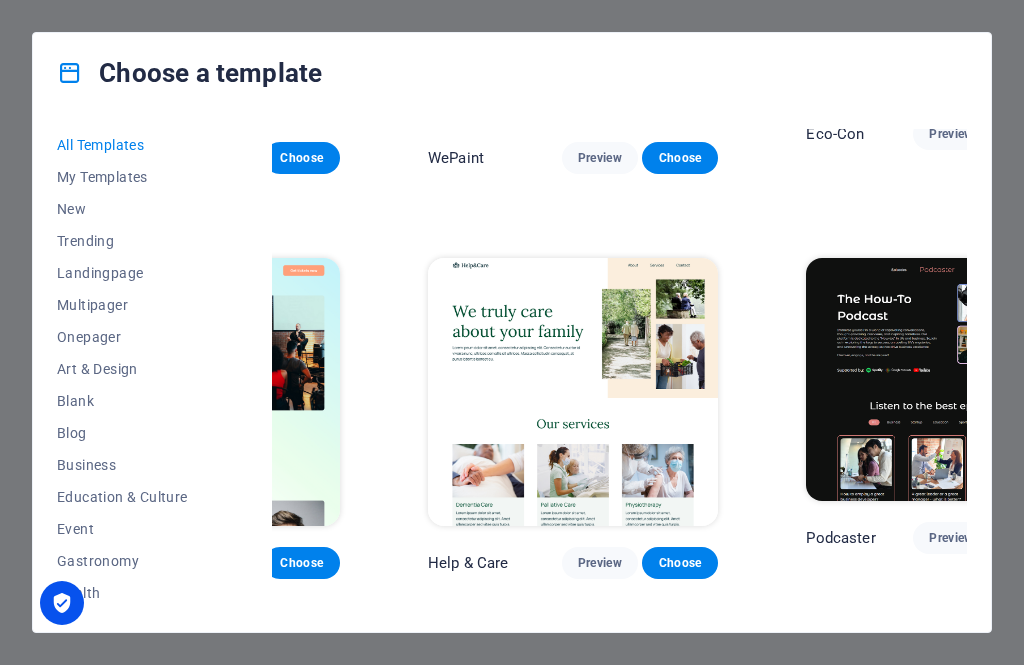 scroll, scrollTop: 1491, scrollLeft: 225, axis: both 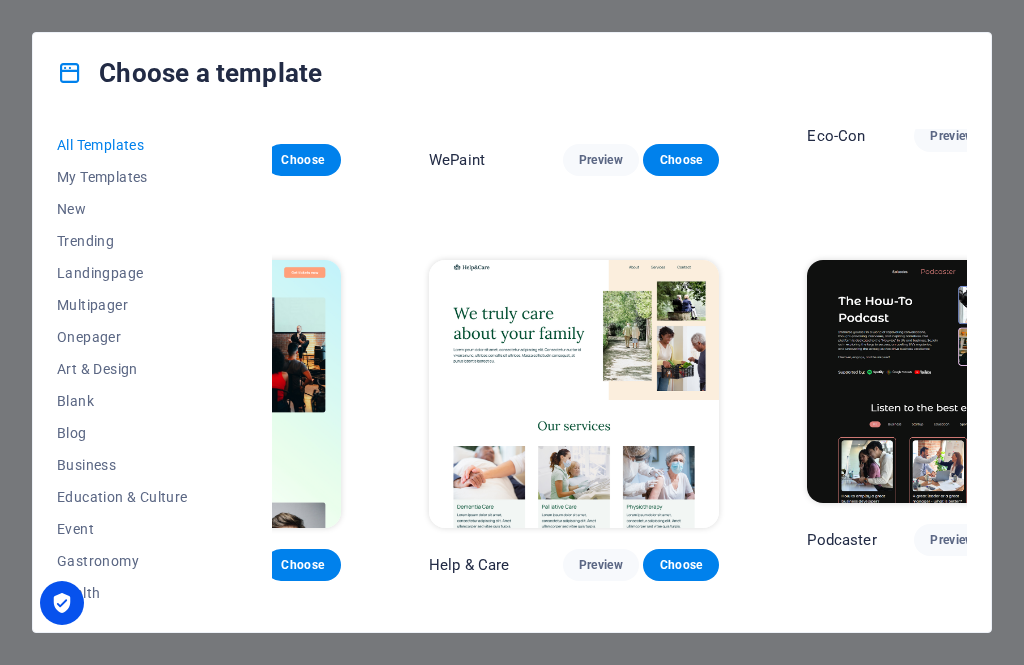 click on "Preview" at bounding box center [601, 565] 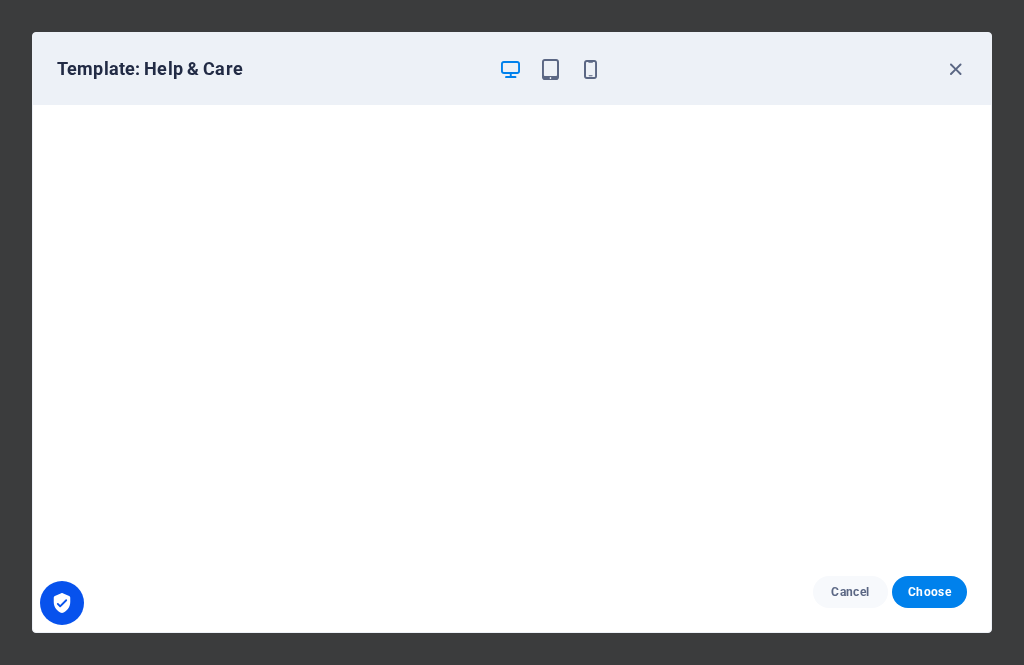 click at bounding box center (955, 69) 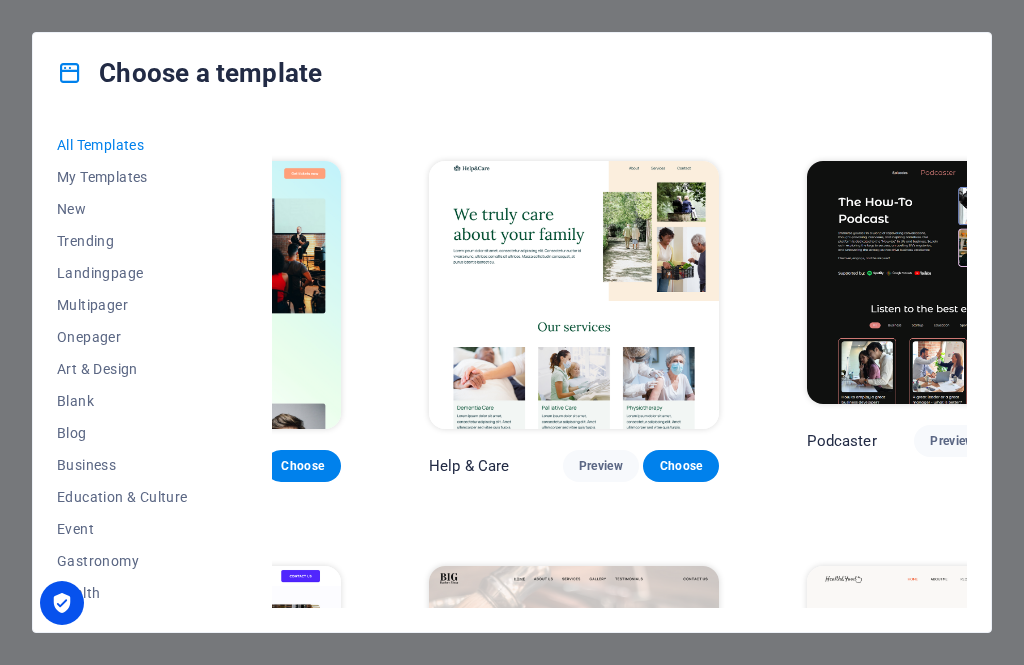 scroll, scrollTop: 1589, scrollLeft: 225, axis: both 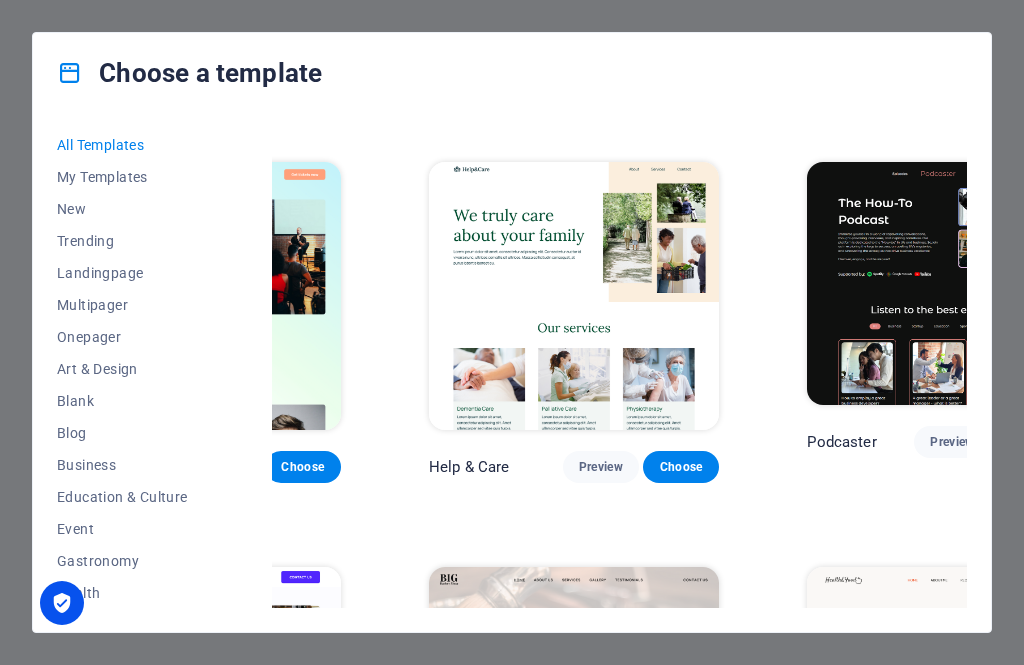 click on "Preview" at bounding box center [952, 442] 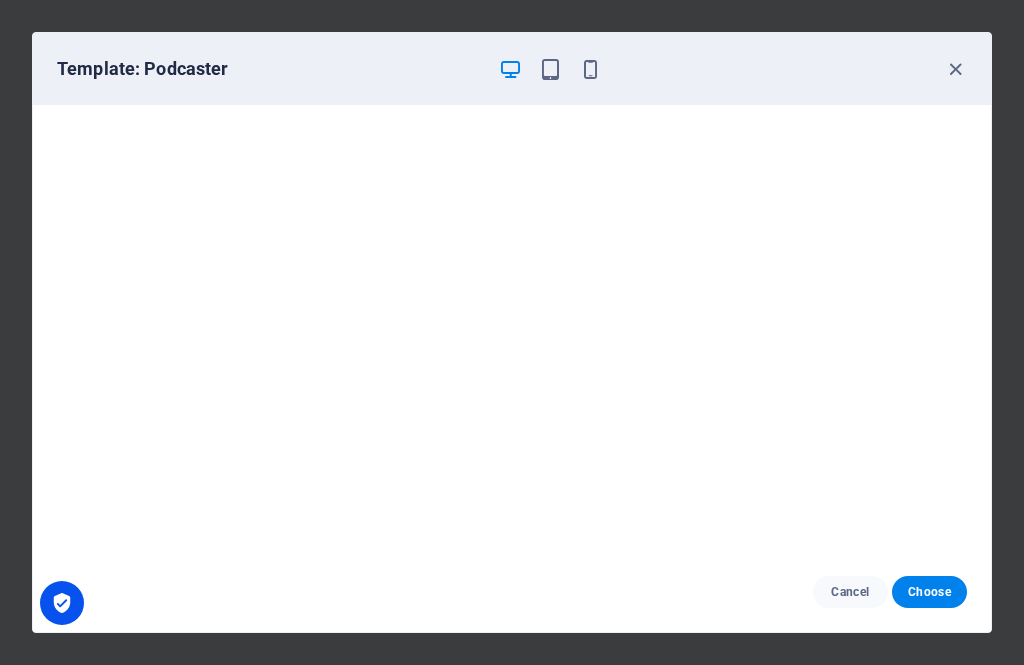 click at bounding box center [550, 69] 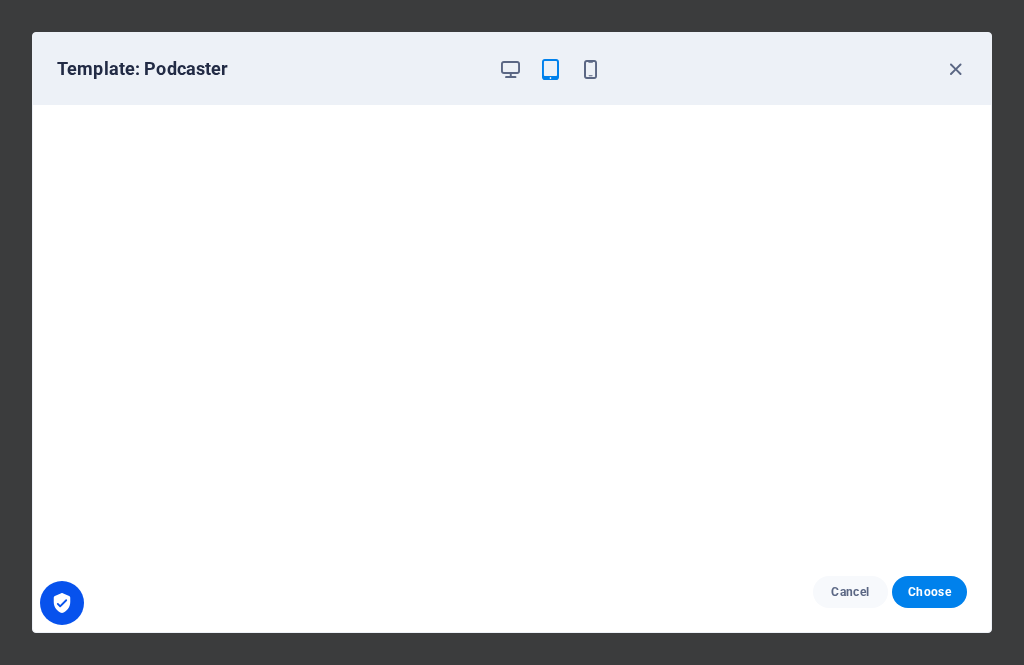 click at bounding box center (590, 69) 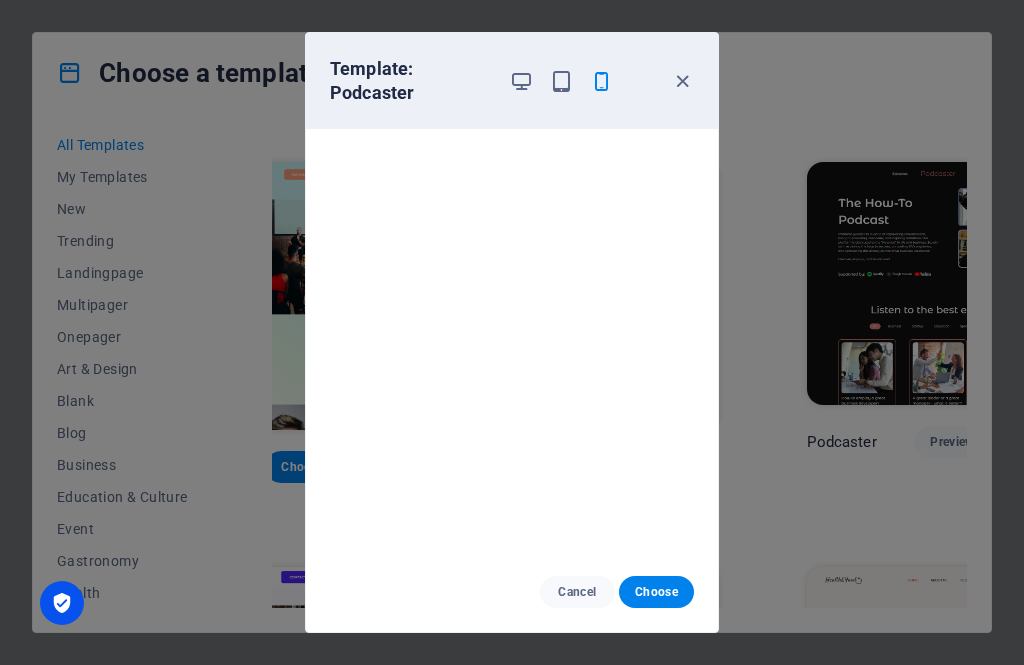 click on "Choose" at bounding box center (656, 592) 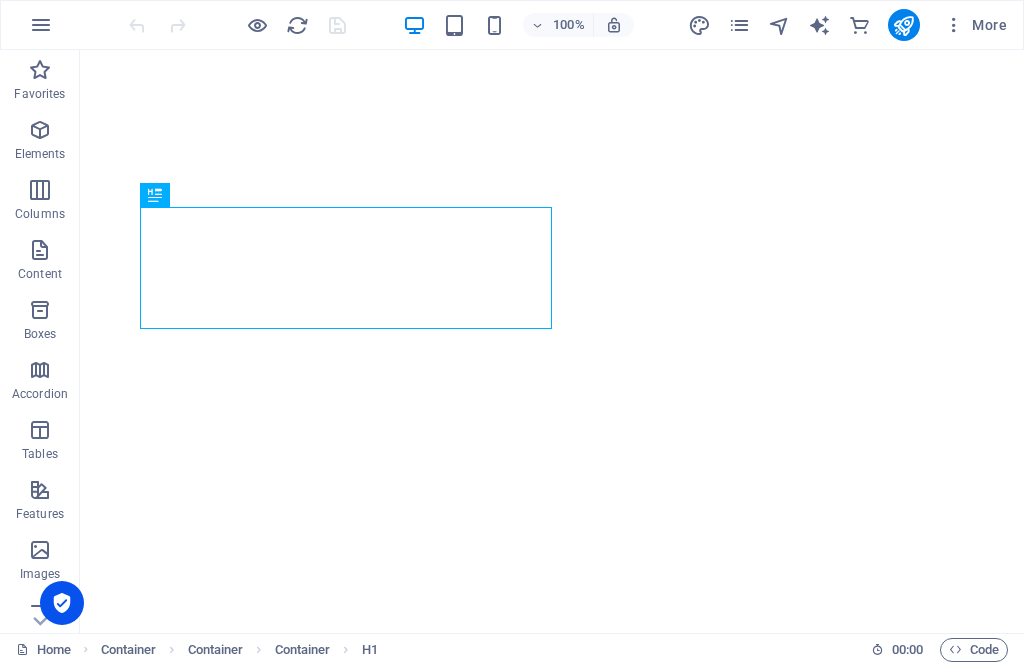 scroll, scrollTop: 0, scrollLeft: 0, axis: both 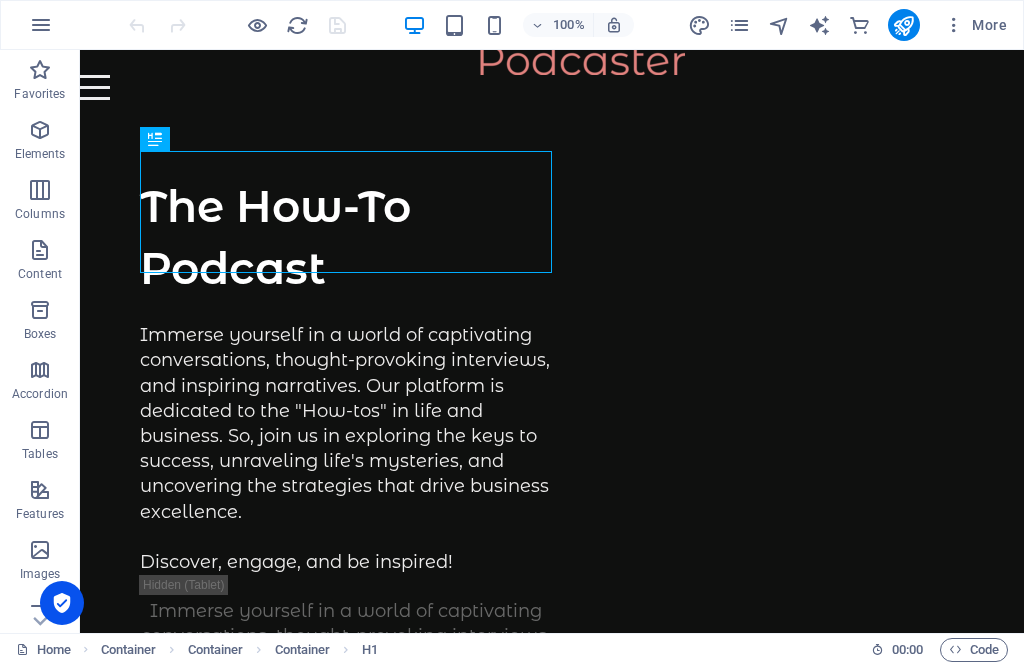 click at bounding box center [699, 25] 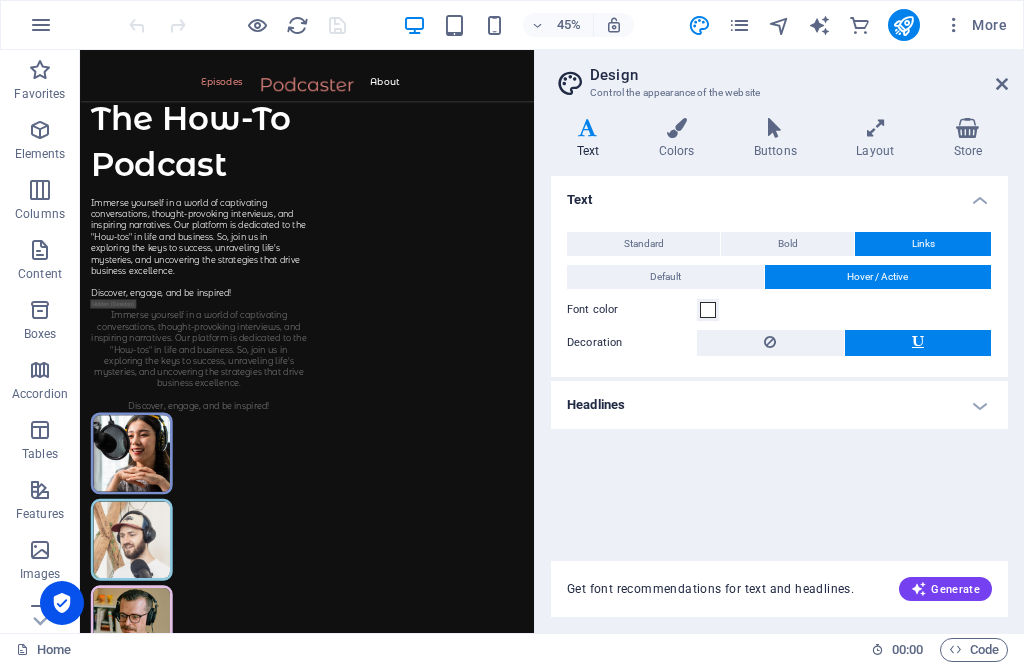 scroll, scrollTop: 0, scrollLeft: 0, axis: both 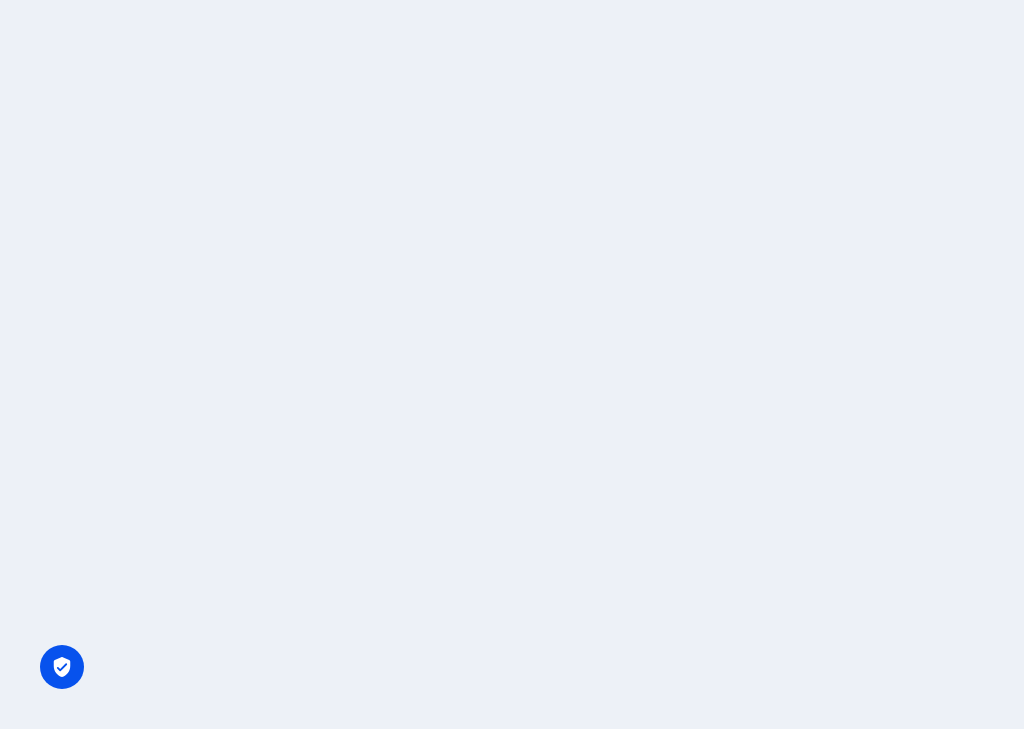click at bounding box center (512, 364) 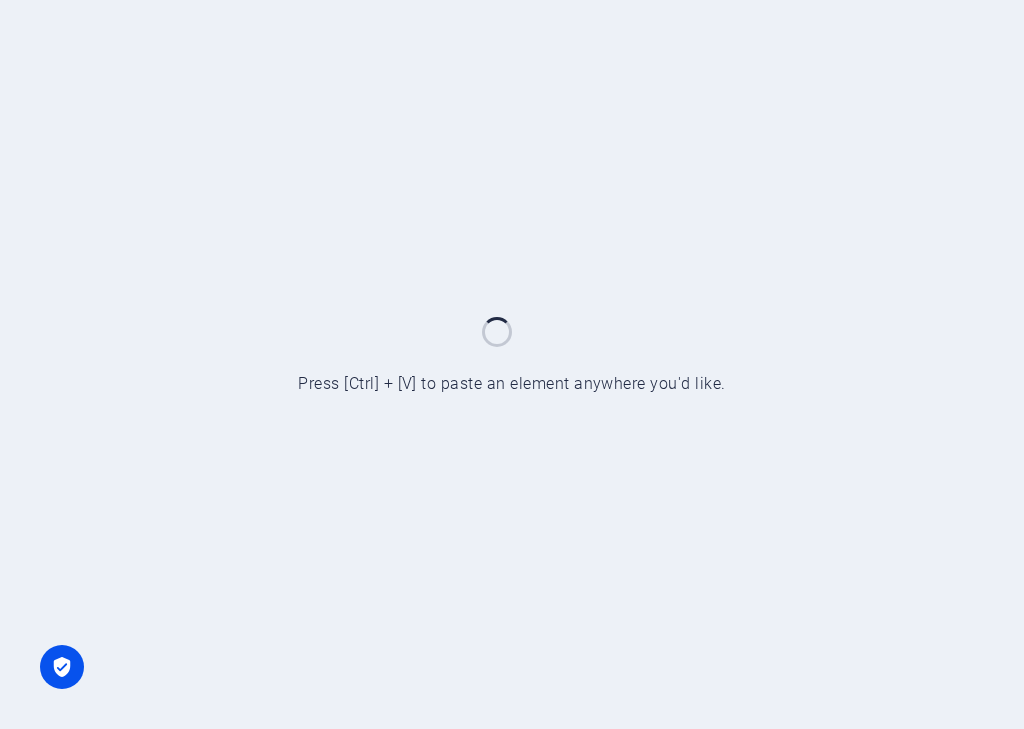 click at bounding box center (512, 364) 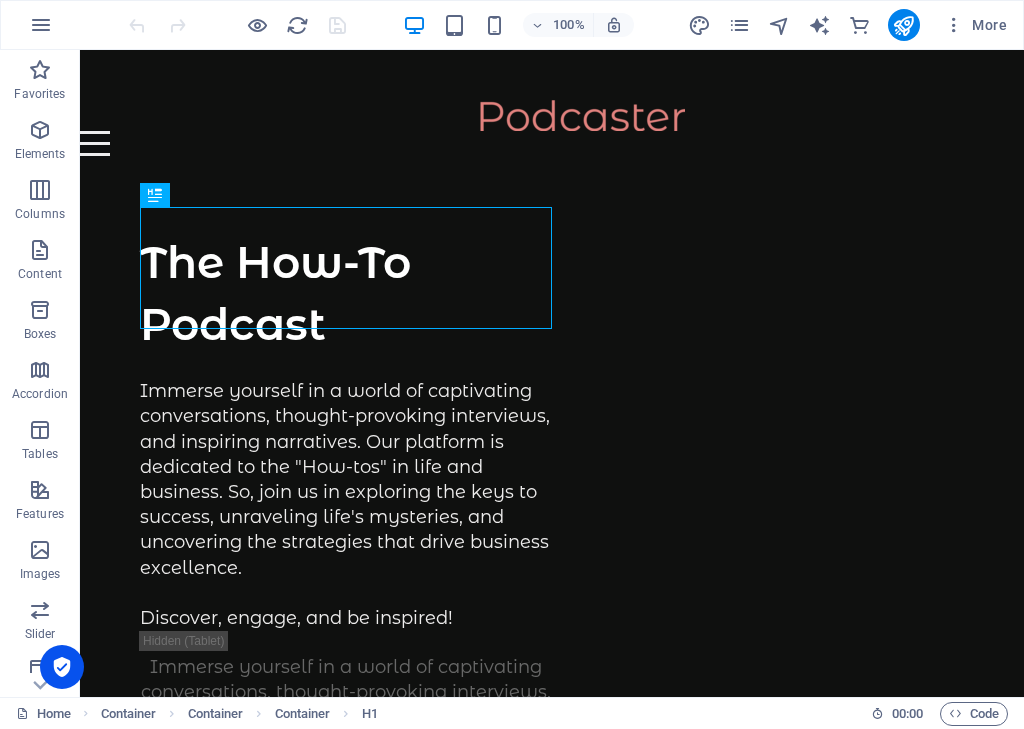 scroll, scrollTop: 0, scrollLeft: 0, axis: both 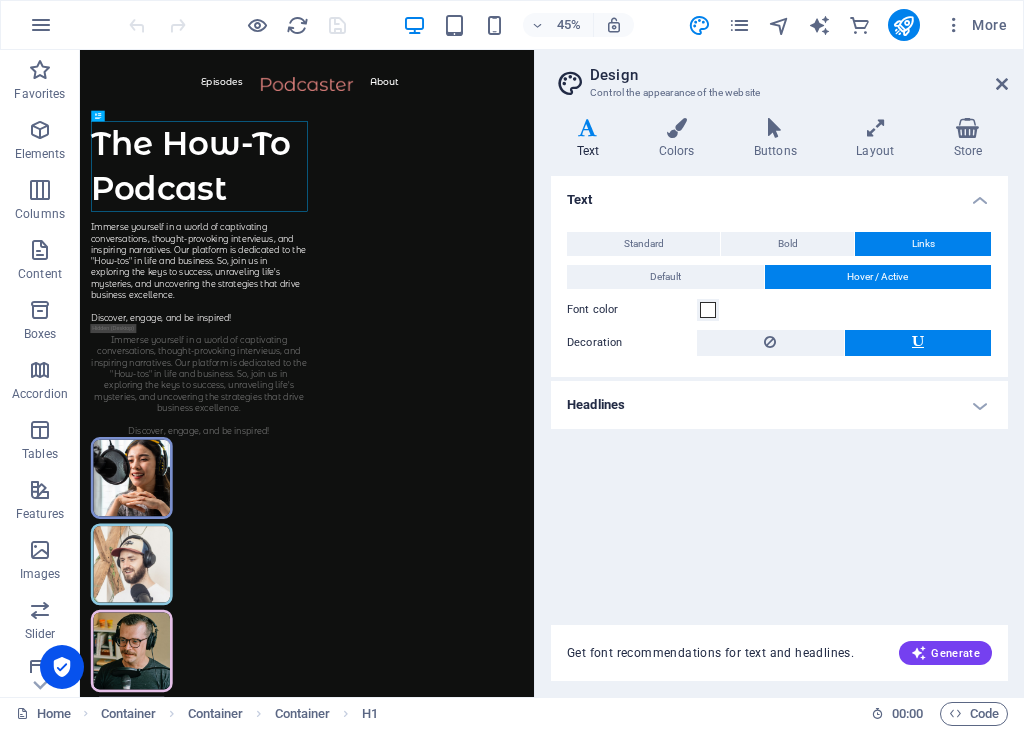 click on "Colors" at bounding box center [680, 139] 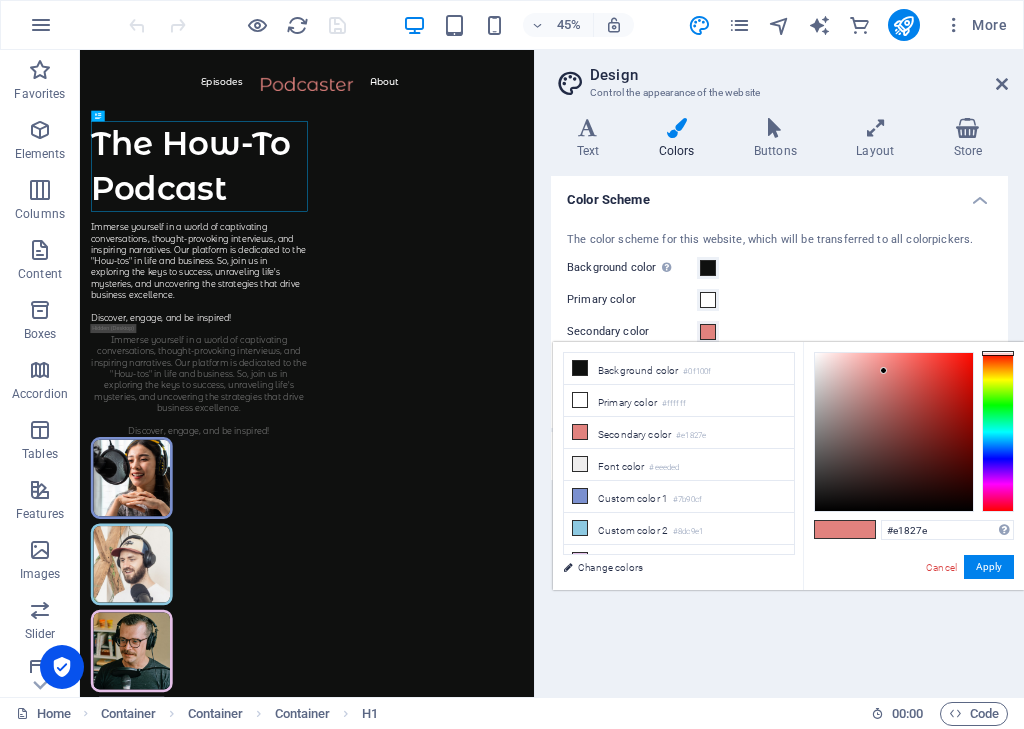 scroll, scrollTop: 0, scrollLeft: 0, axis: both 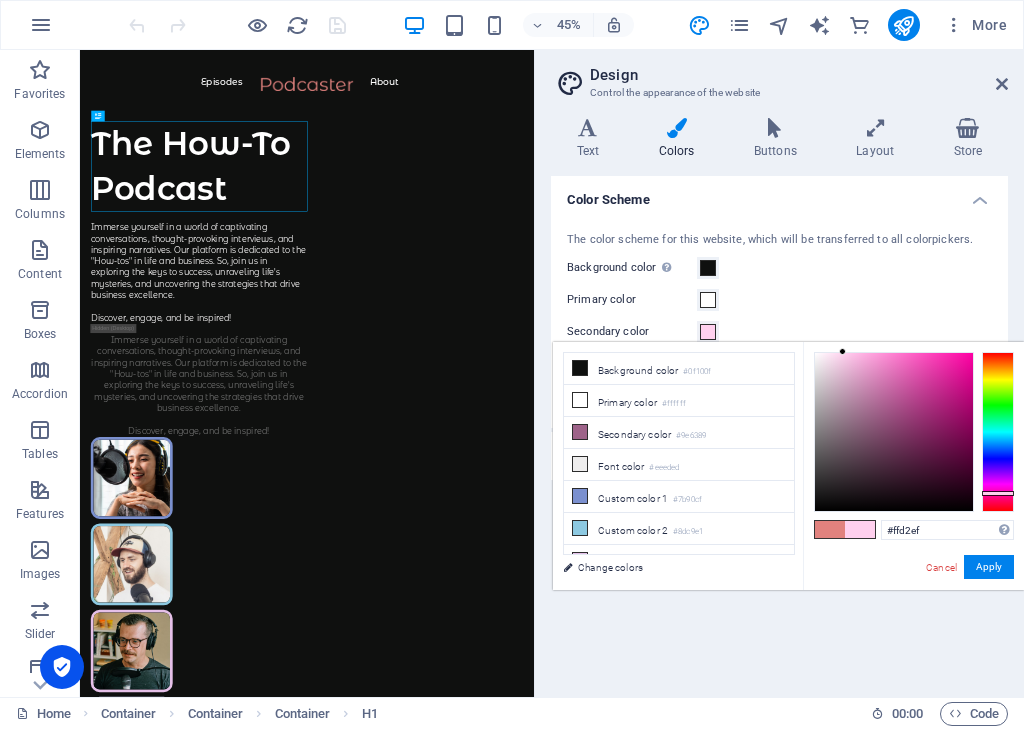 type on "#ffd3f0" 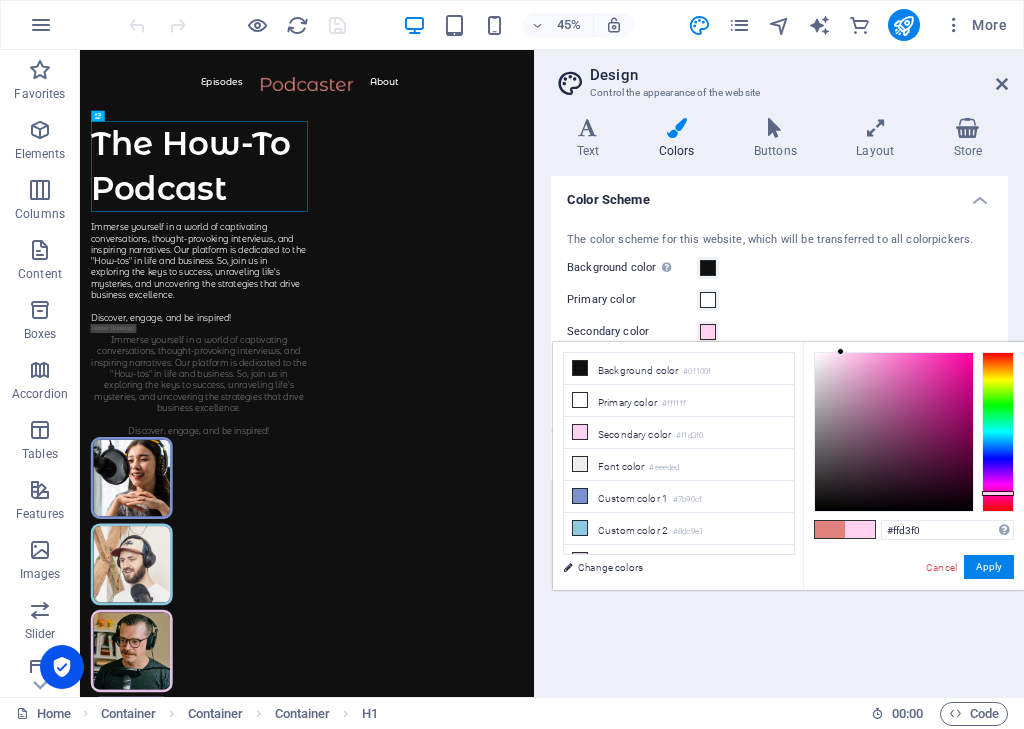 click on "Apply" at bounding box center (989, 567) 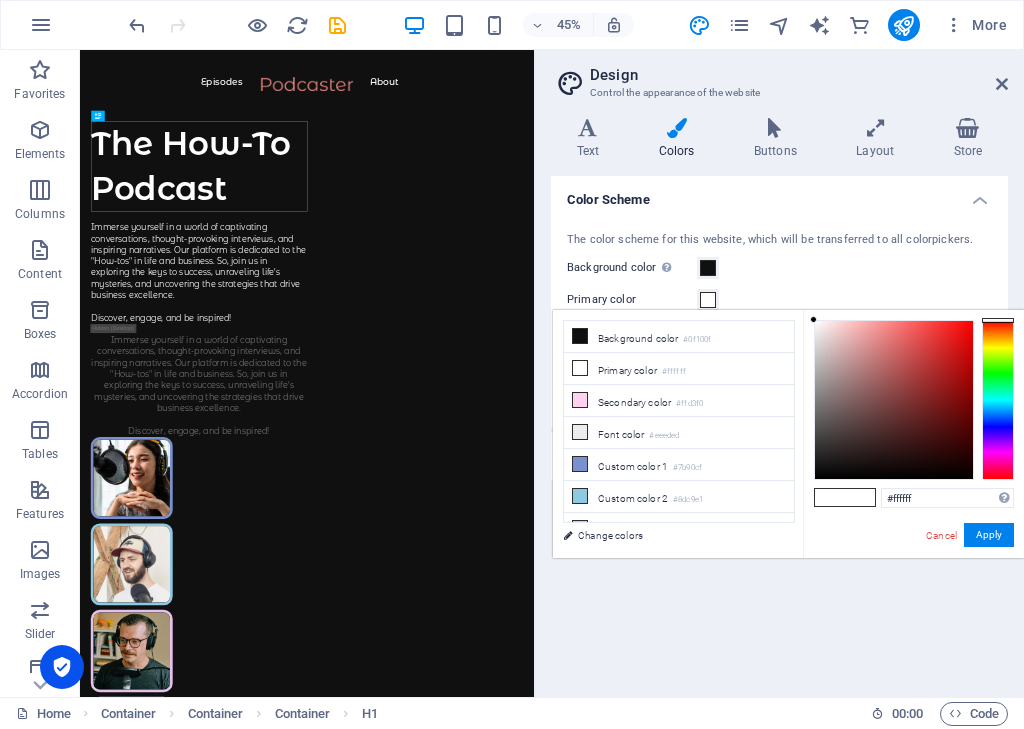 click on "#0f100f" at bounding box center (697, 340) 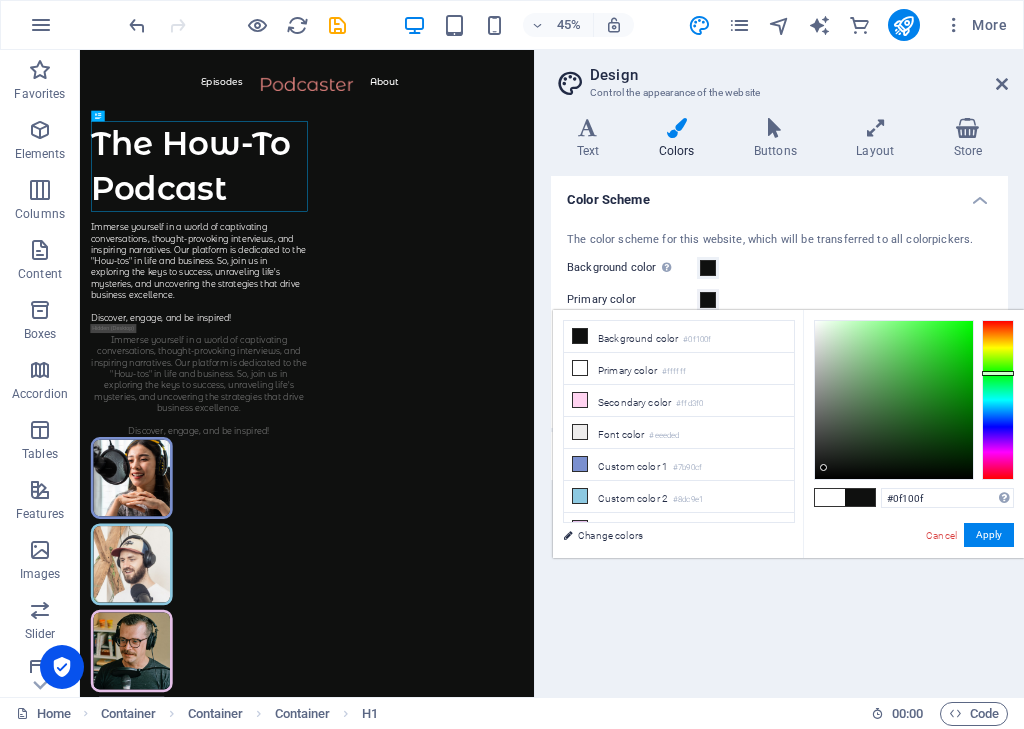 click on "Background color
#0f100f" at bounding box center (679, 337) 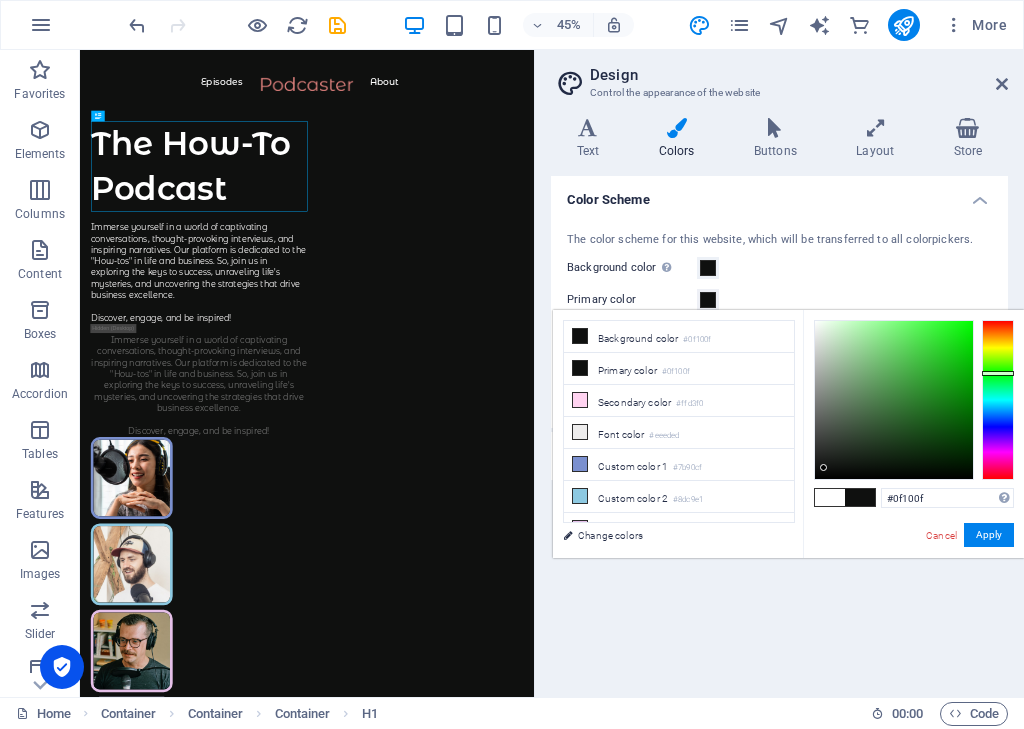 click on "Secondary color
#ffd3f0" at bounding box center [679, 401] 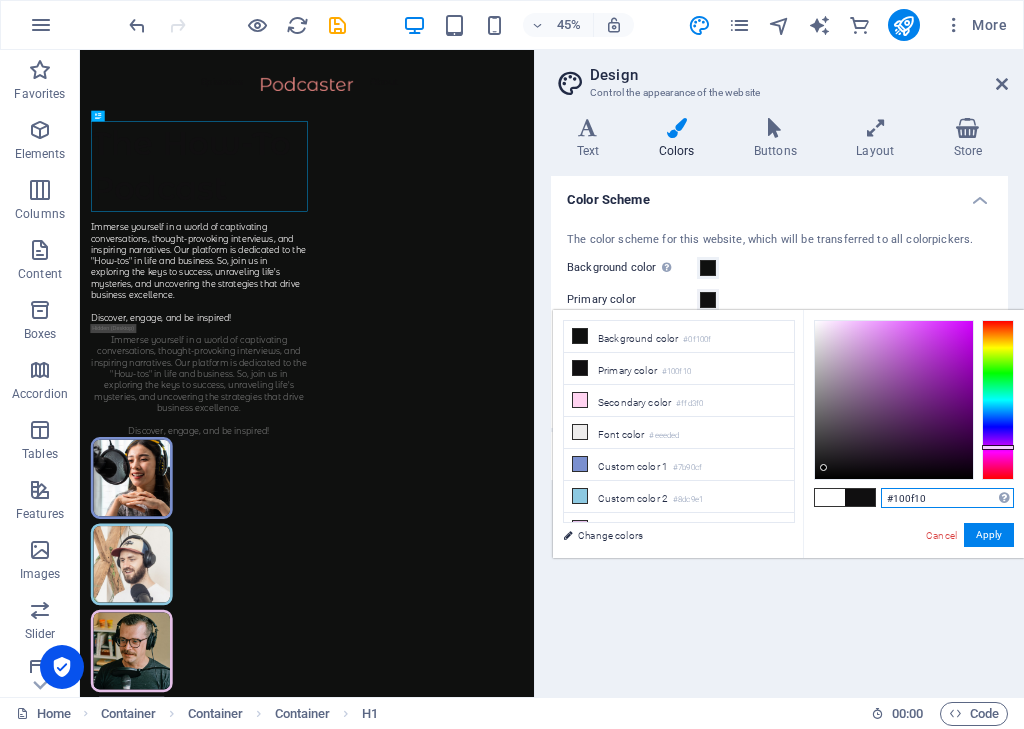 click on "#100f10" at bounding box center (947, 498) 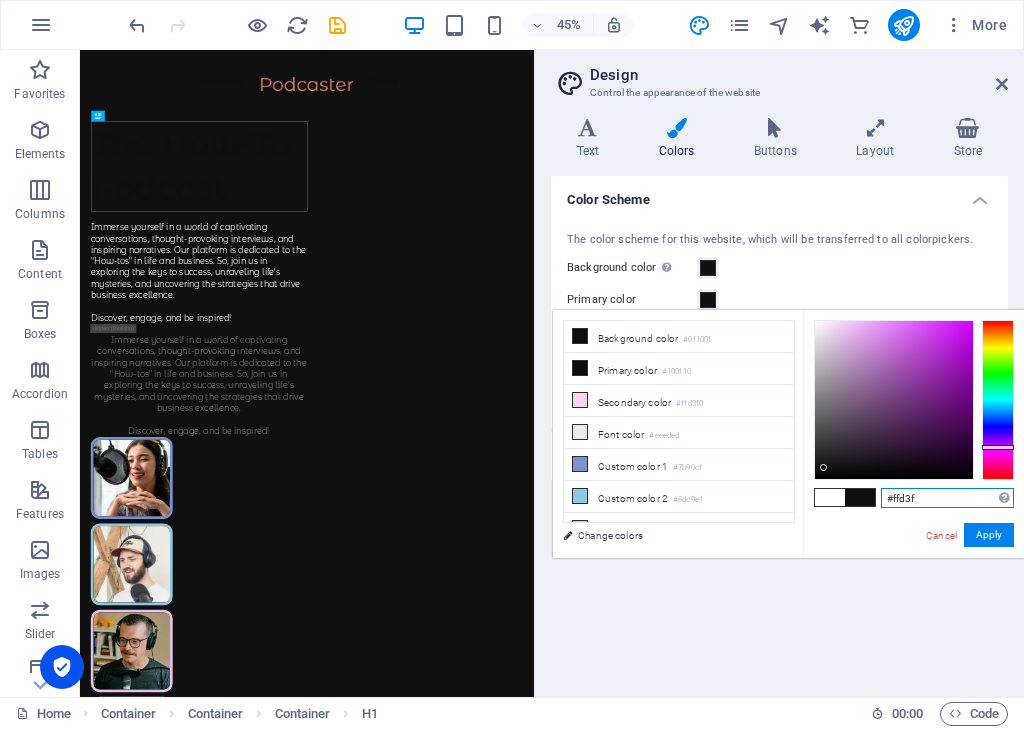 type on "#ffd3f0" 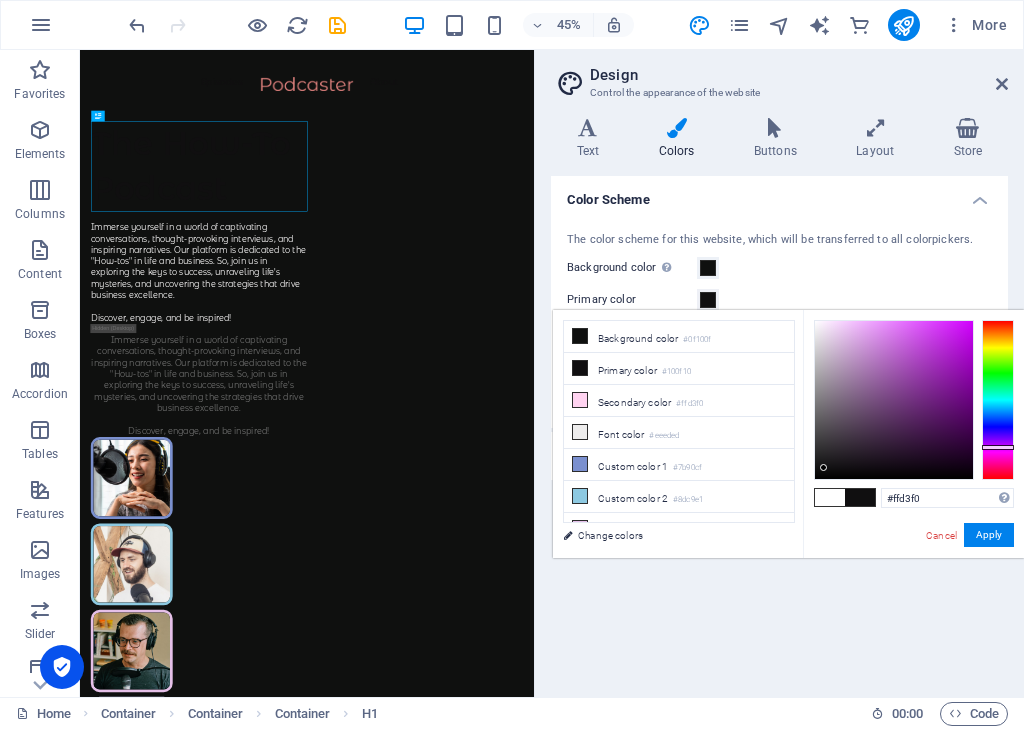 click on "Apply" at bounding box center [989, 535] 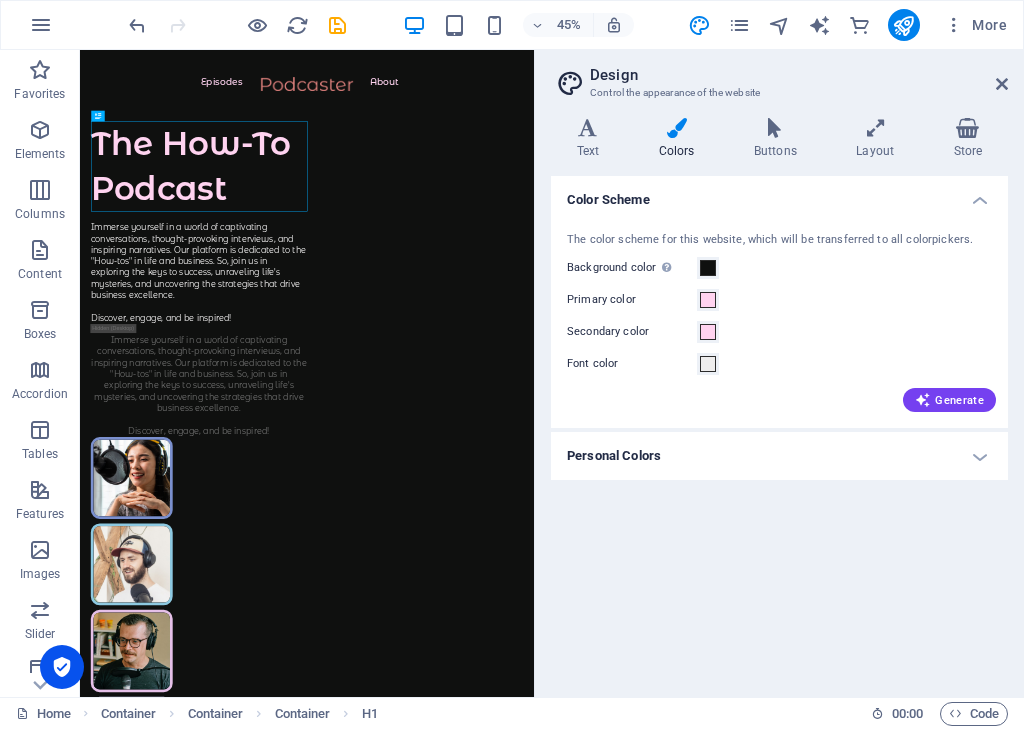 click on "Background color Only visible if it is not covered by other backgrounds." at bounding box center (632, 268) 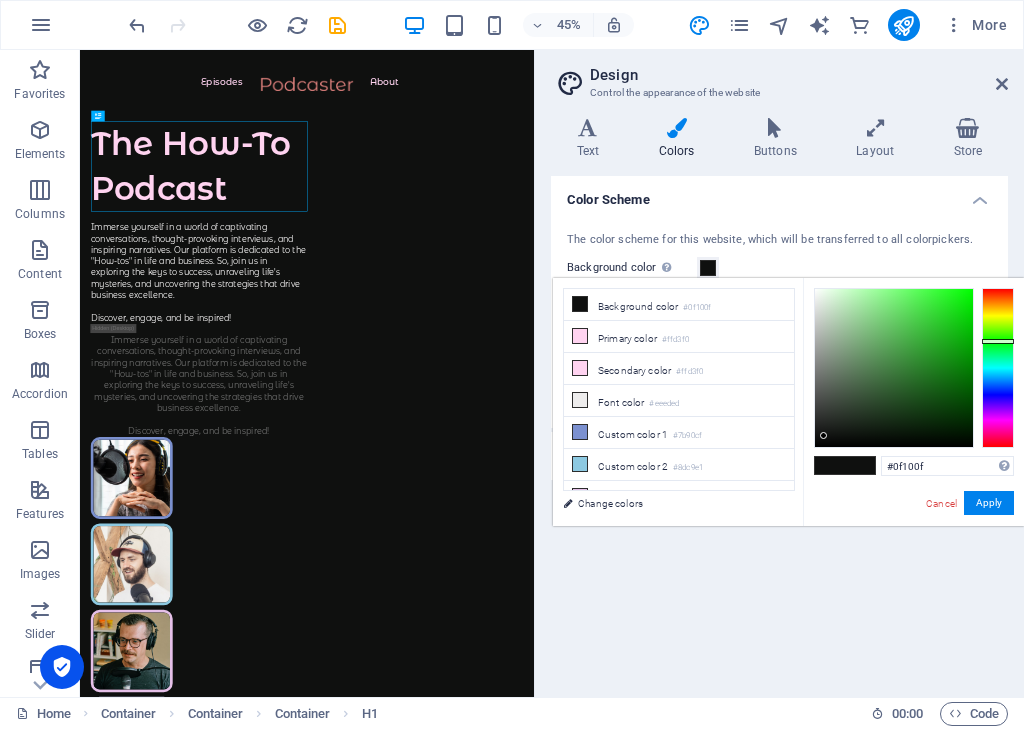 click at bounding box center [580, 304] 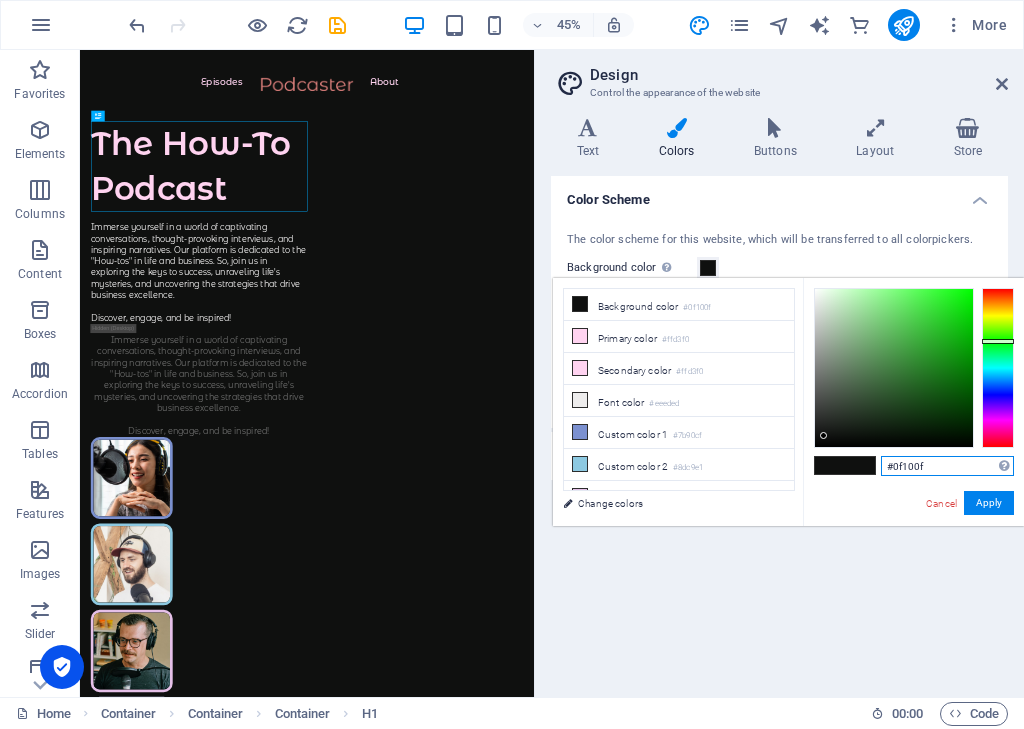 click on "#0f100f" at bounding box center (947, 466) 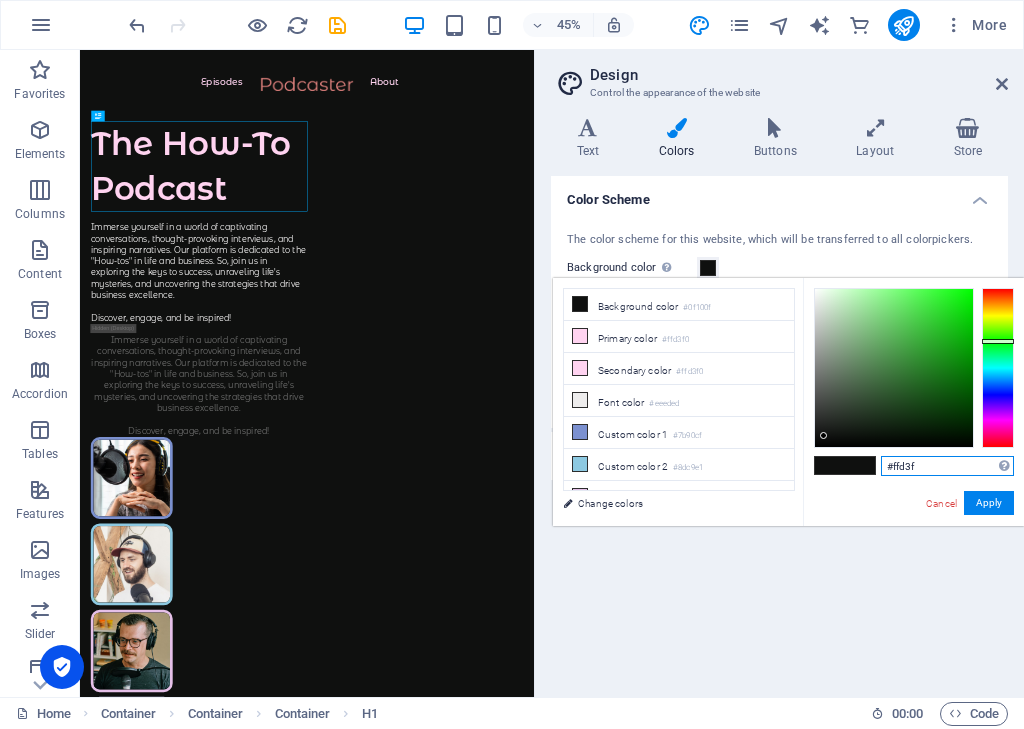type on "#ffd3f0" 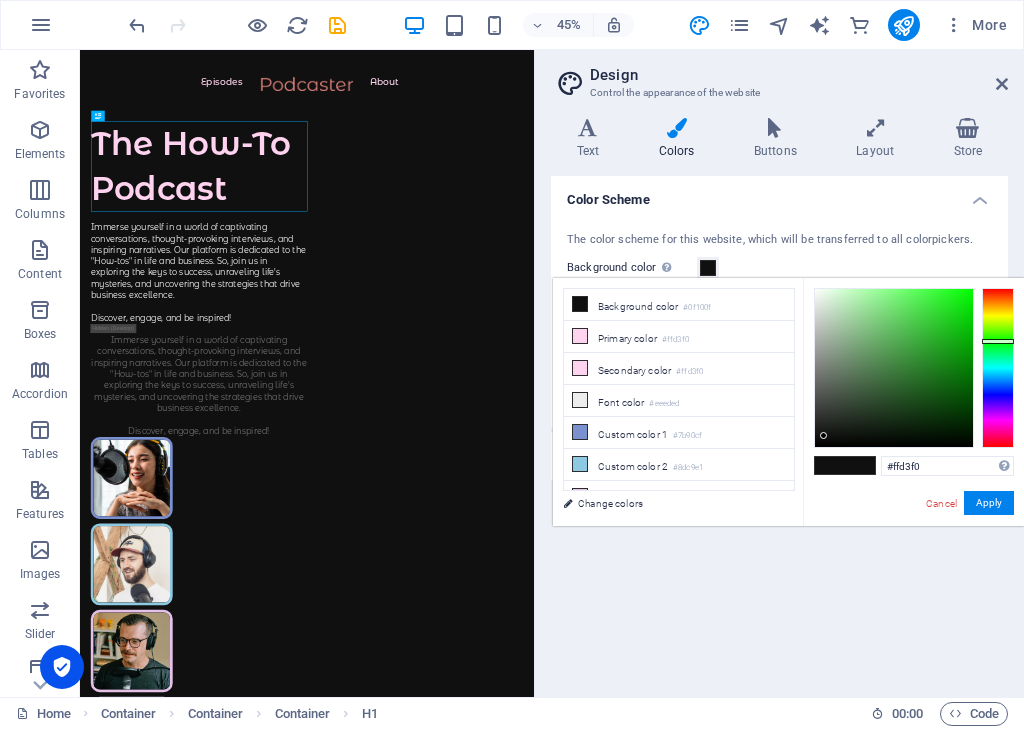 click on "Apply" at bounding box center [989, 503] 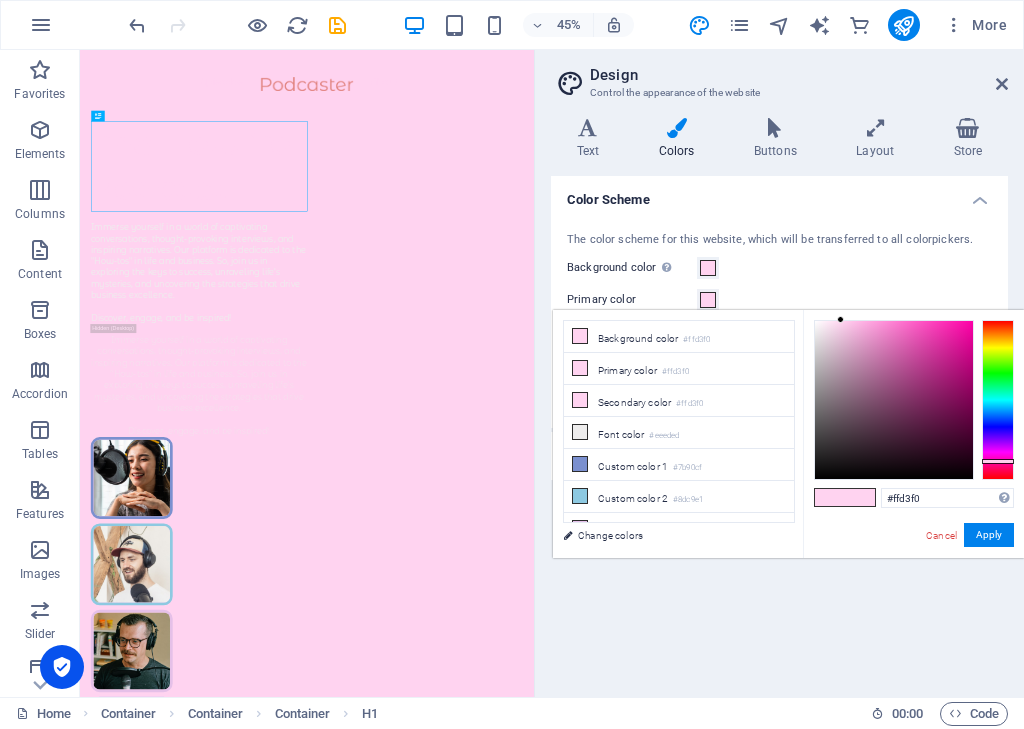 click on "Primary color
#ffd3f0" at bounding box center (679, 369) 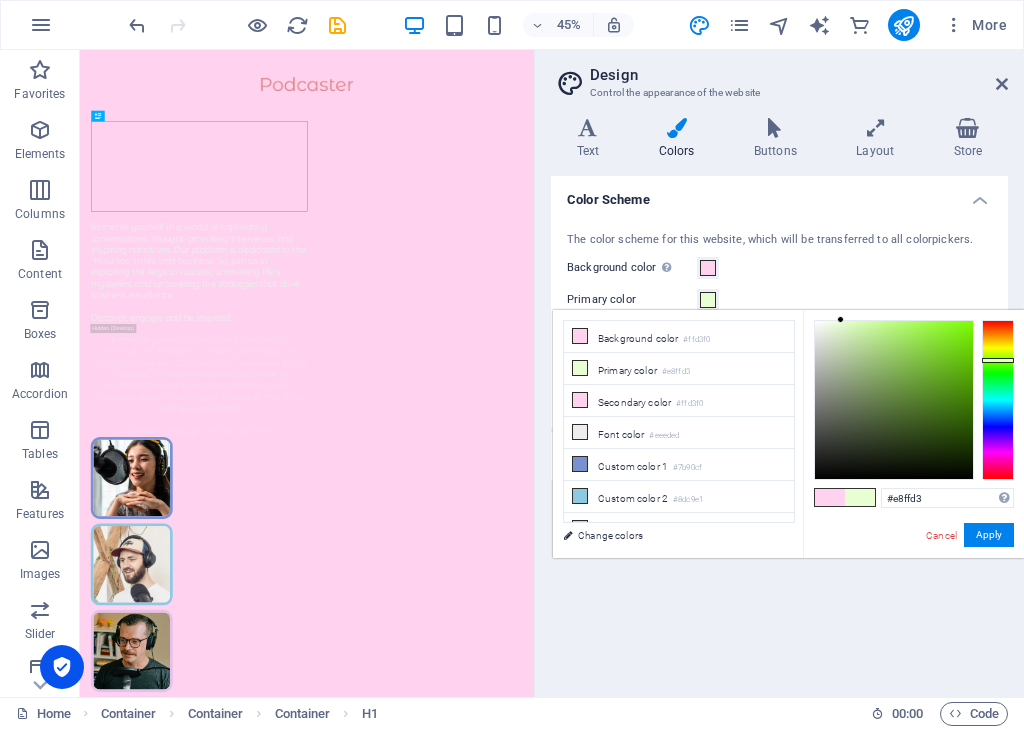 click at bounding box center (998, 400) 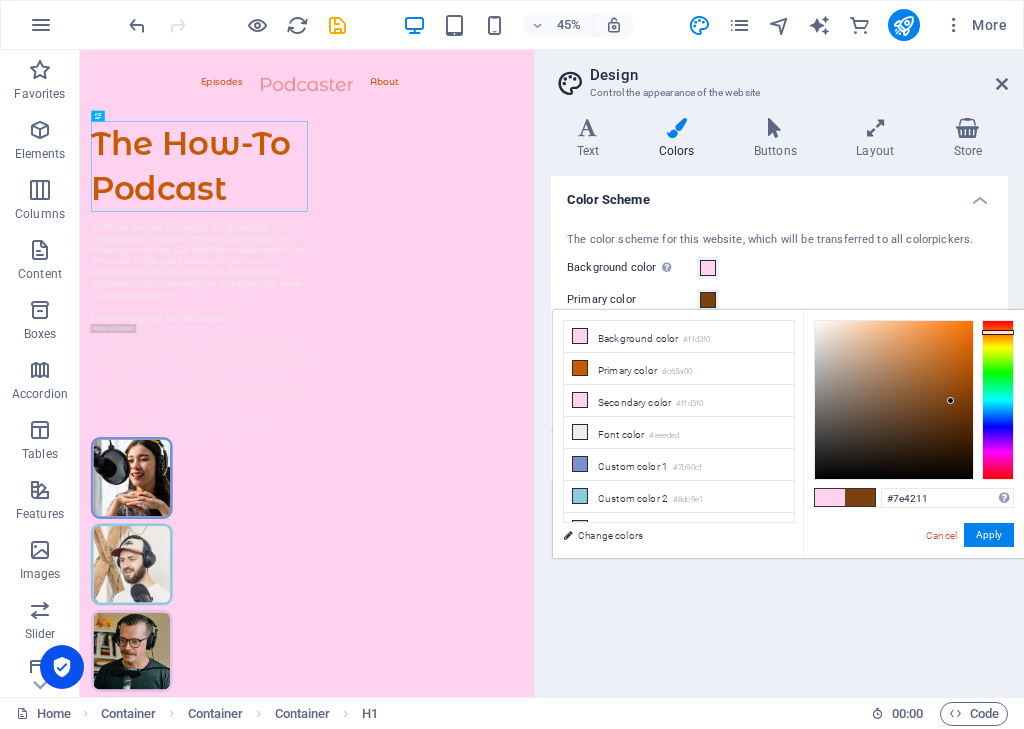 type on "#804311" 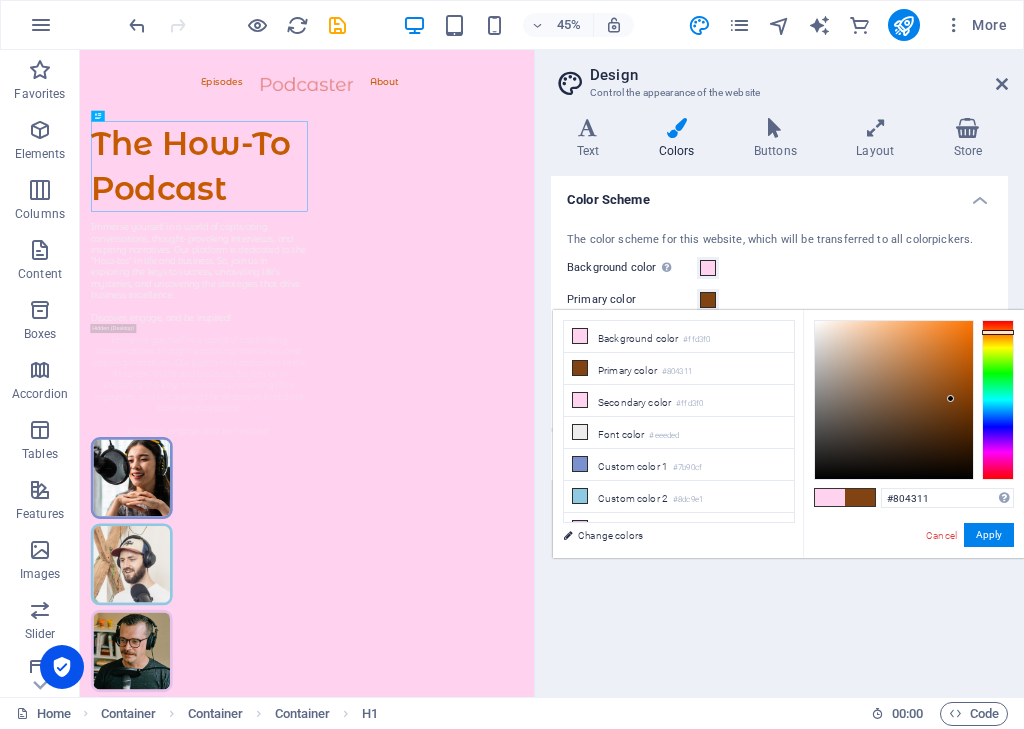click on "Apply" at bounding box center (989, 535) 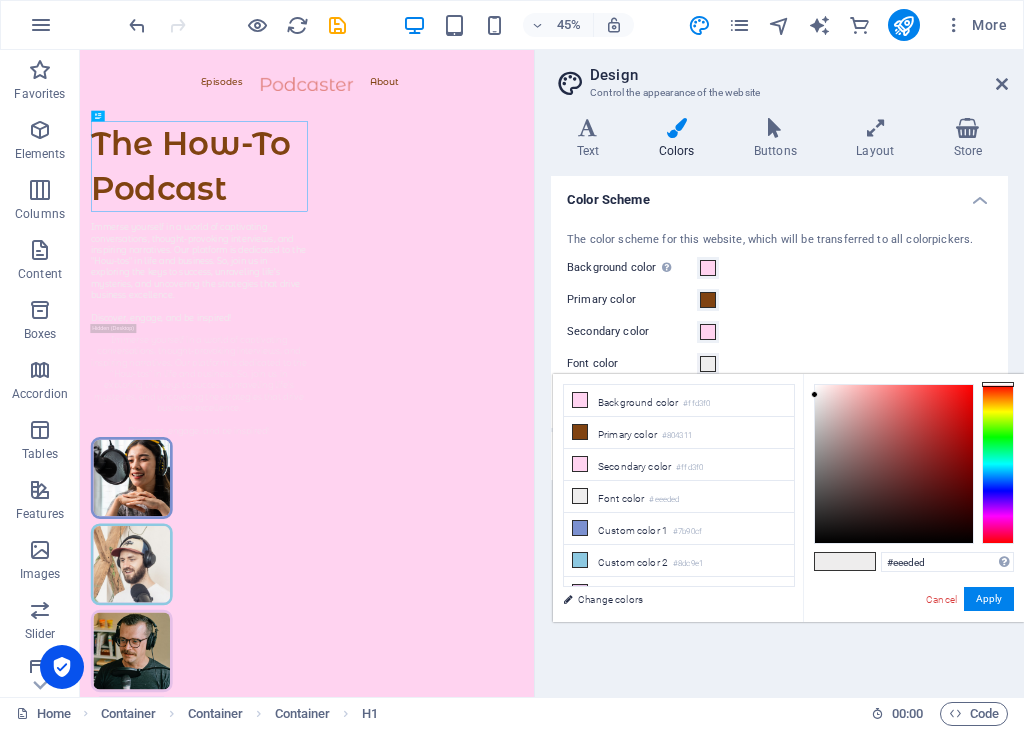 click on "Primary color
#804311" at bounding box center [679, 433] 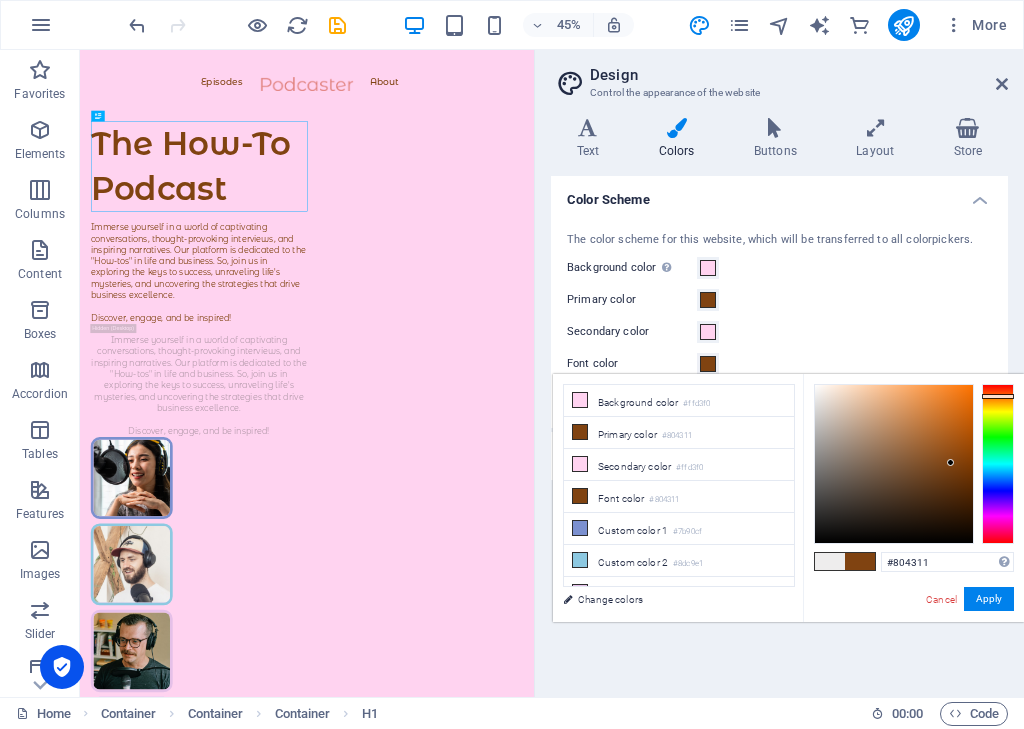 click on "Apply" at bounding box center [989, 599] 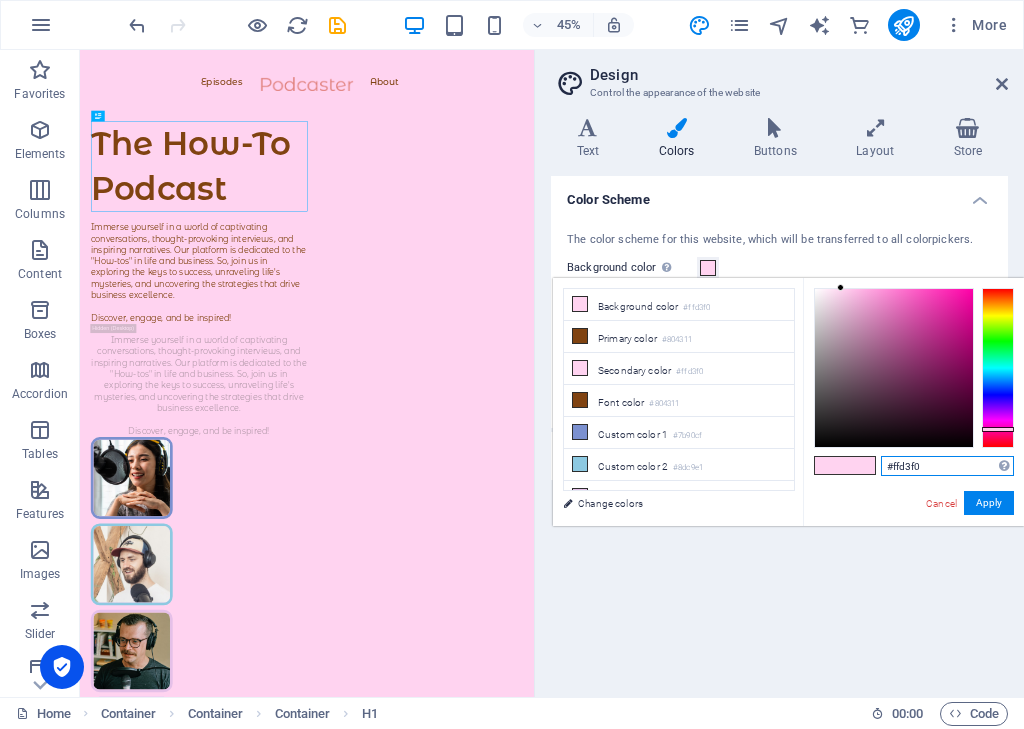click on "#ffd3f0" at bounding box center [947, 466] 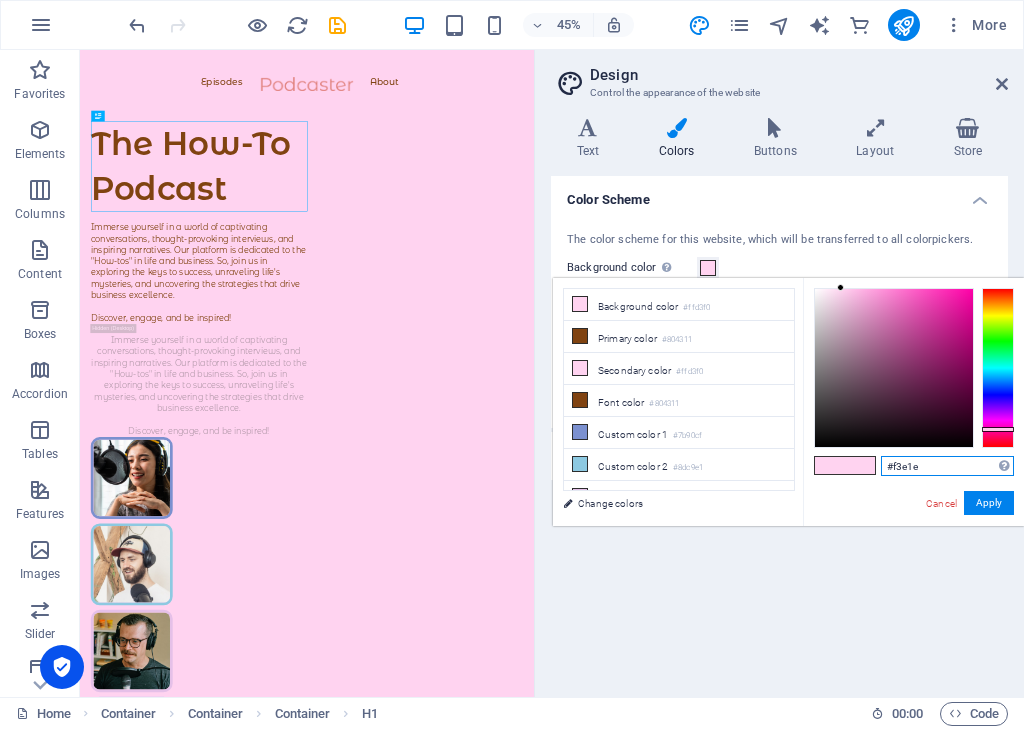type on "#f3e1e1" 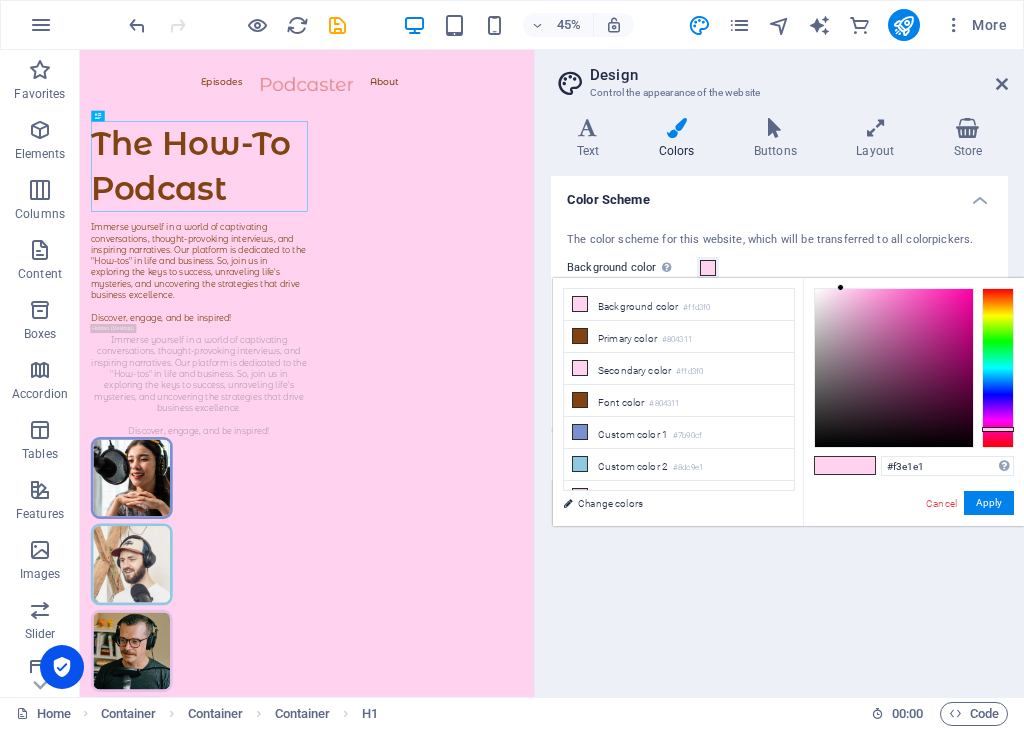 click on "Apply" at bounding box center (989, 503) 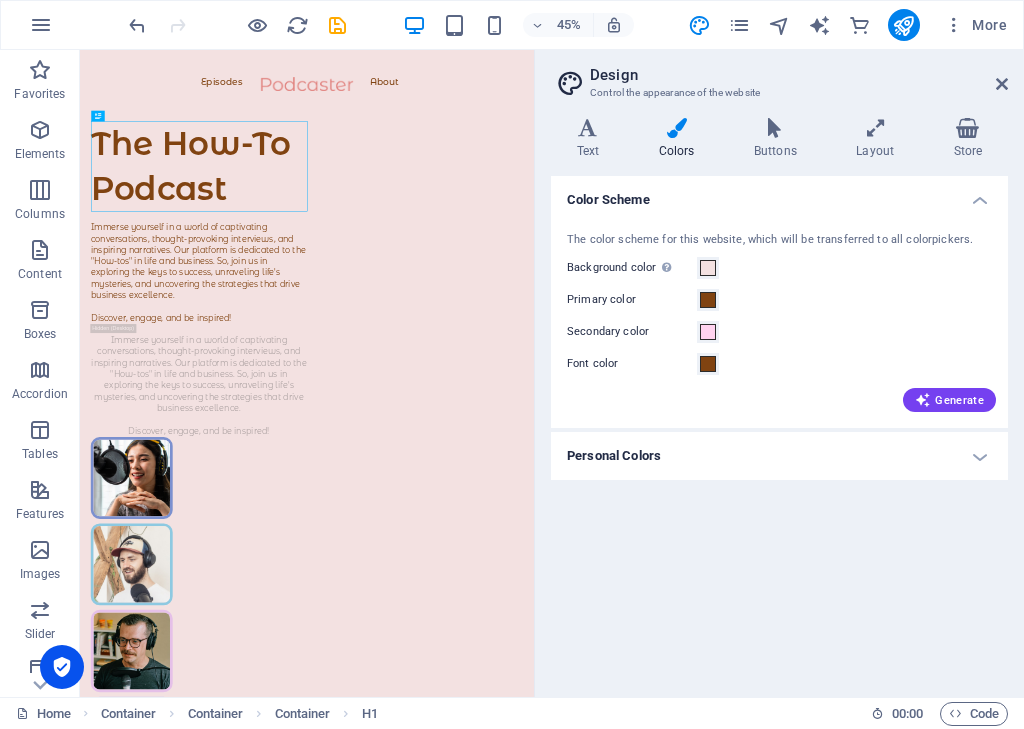 click on "Primary color" at bounding box center (632, 300) 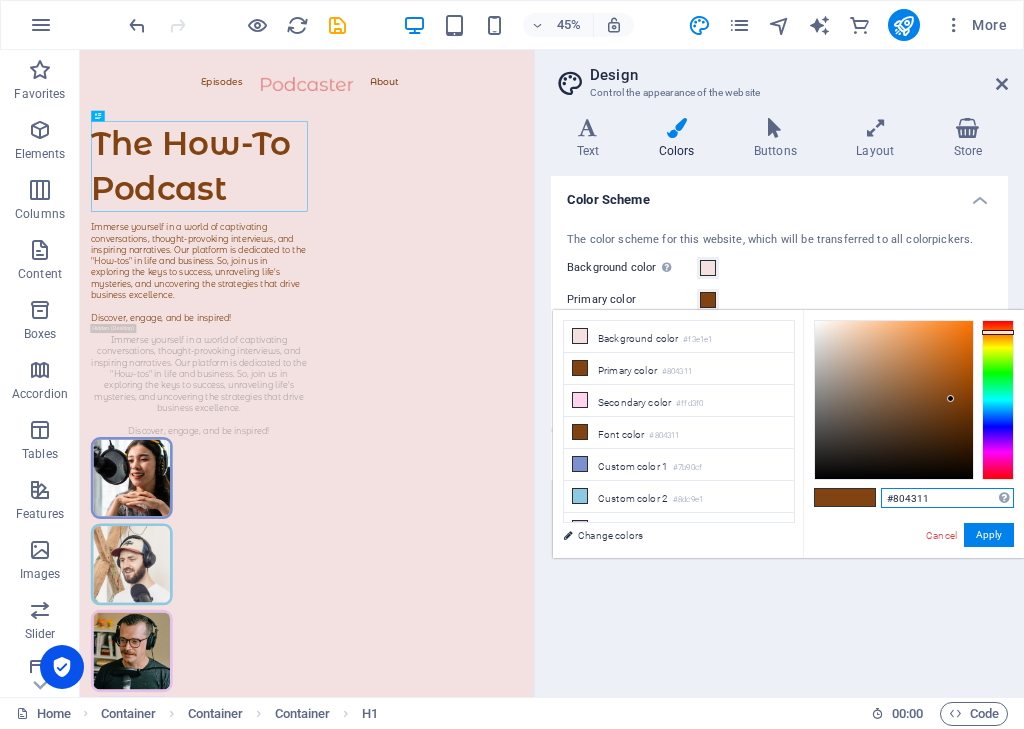 click on "#804311" at bounding box center (947, 498) 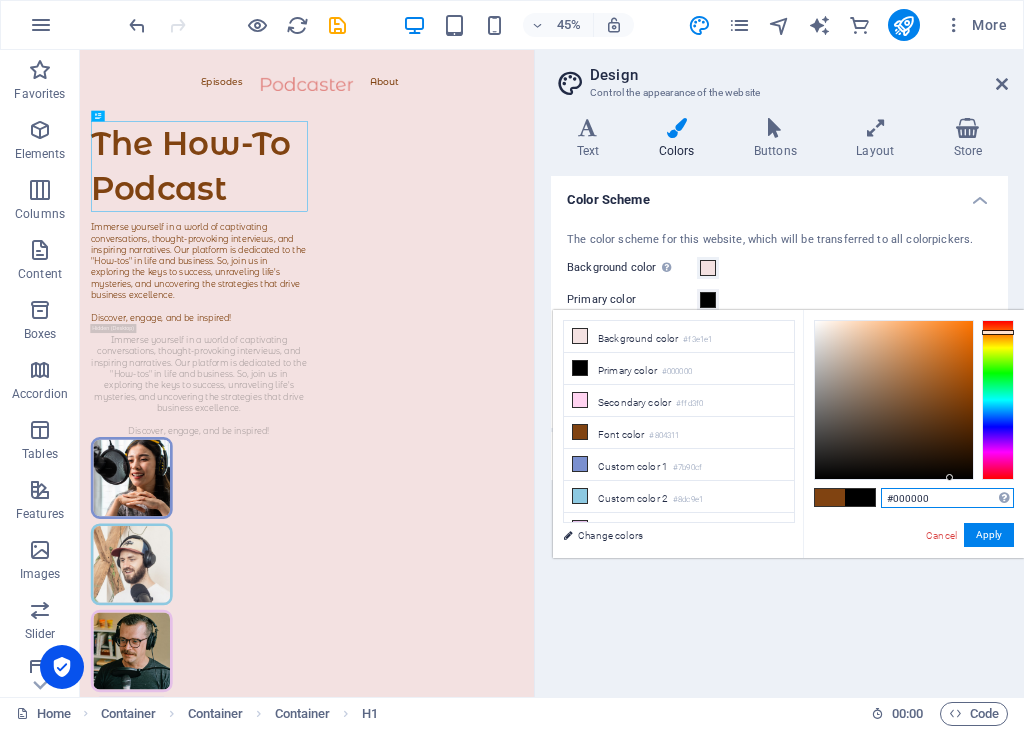 click on "#000000" at bounding box center (947, 498) 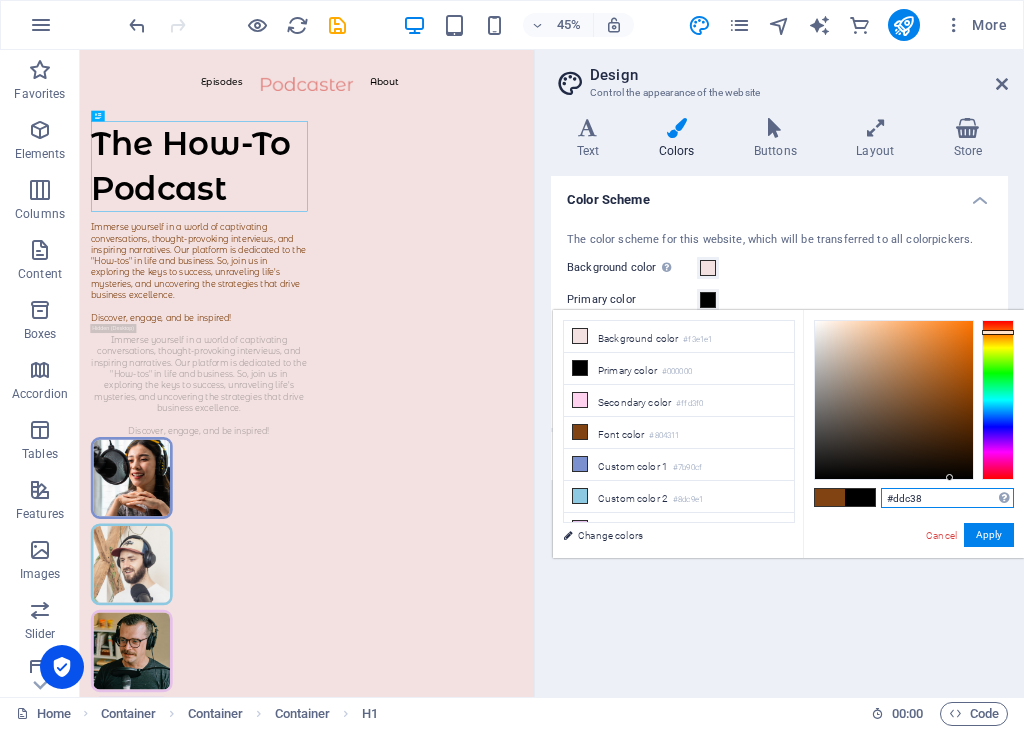 type on "#ddc385" 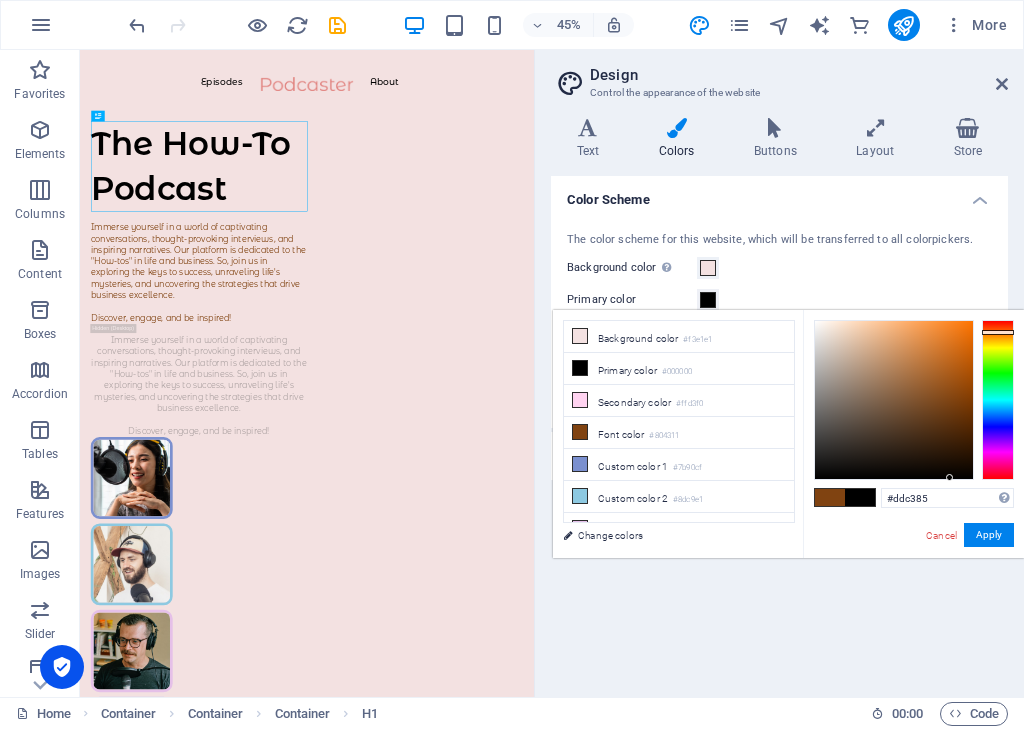 click on "Apply" at bounding box center (989, 535) 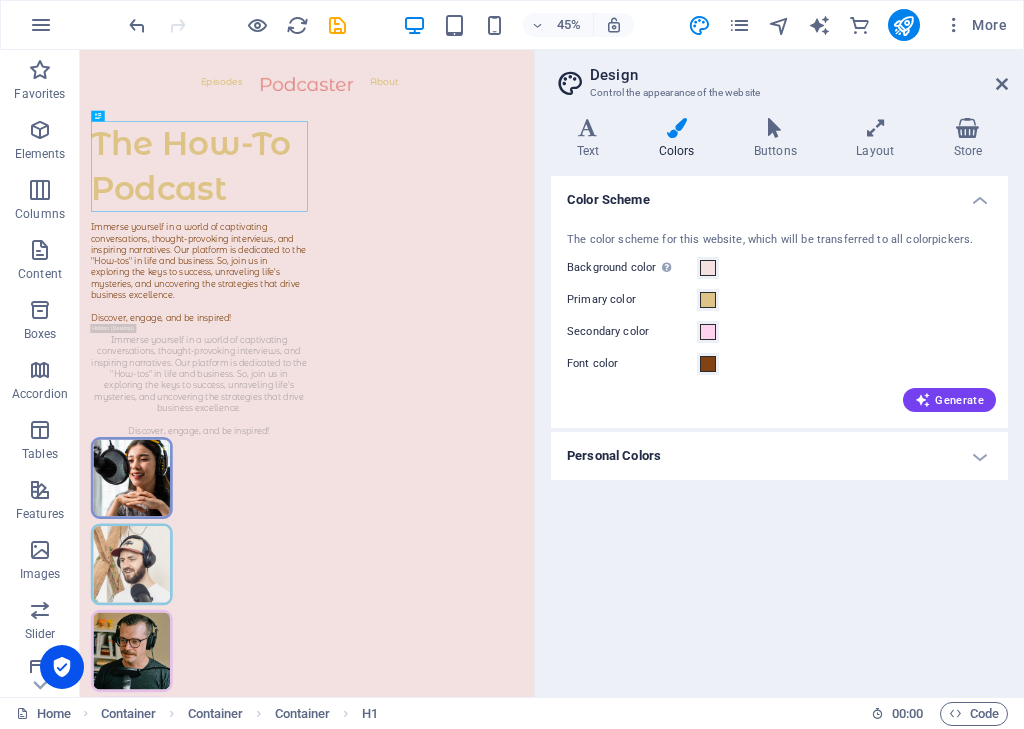 click at bounding box center (137, 25) 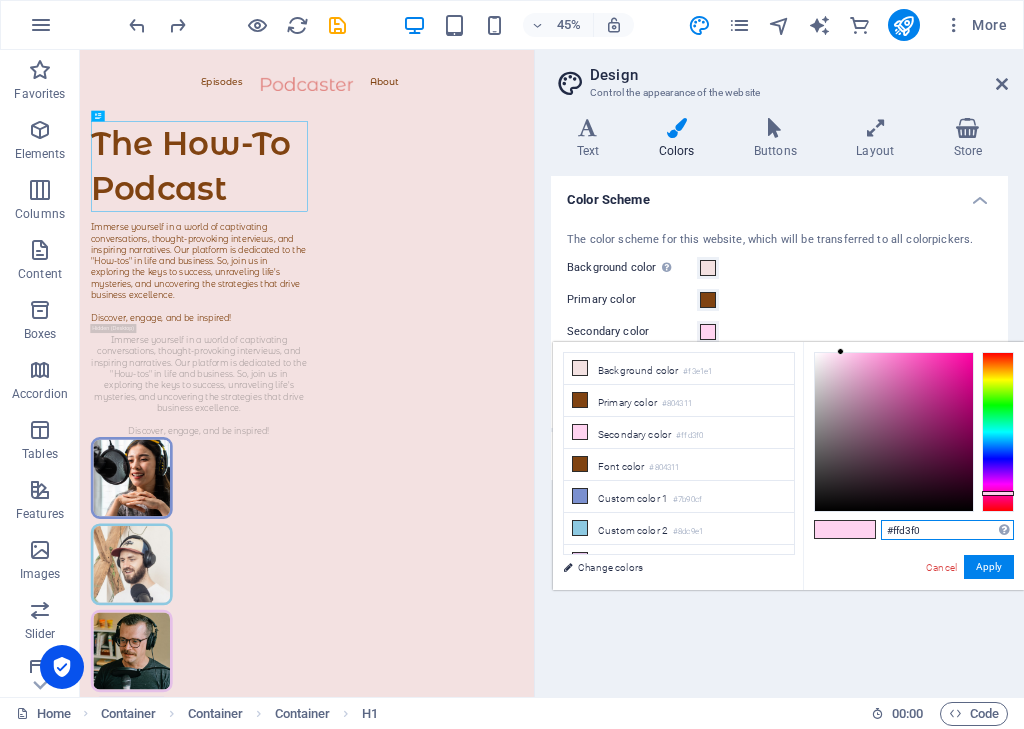 click on "#ffd3f0" at bounding box center (947, 530) 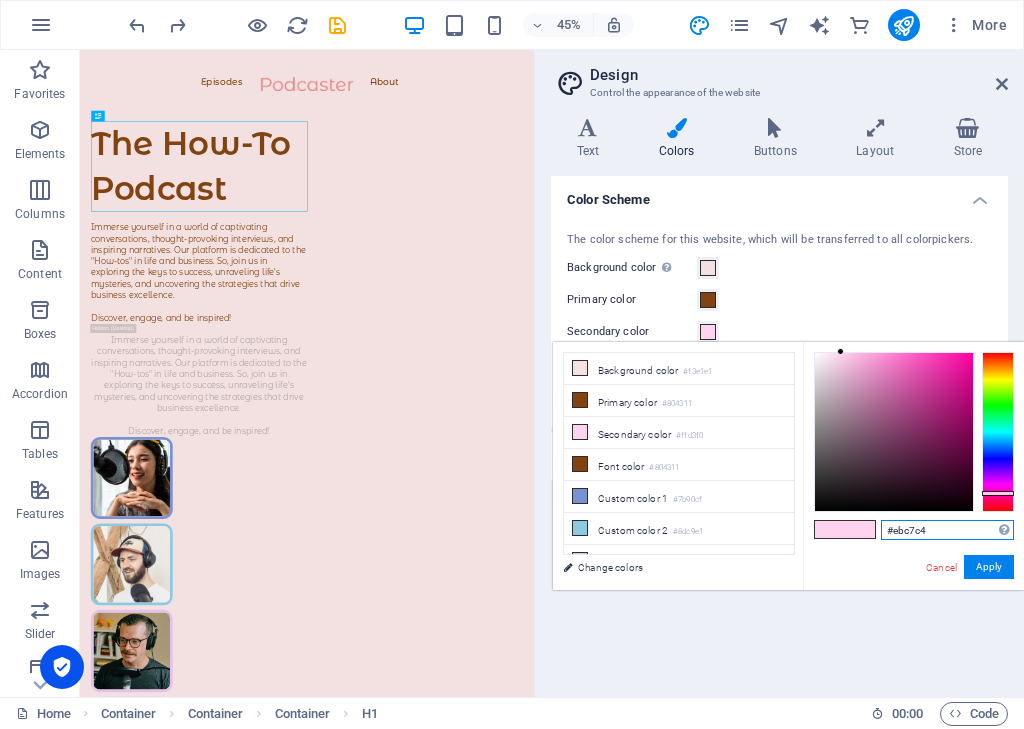 click on "#ebc7c4" at bounding box center [947, 530] 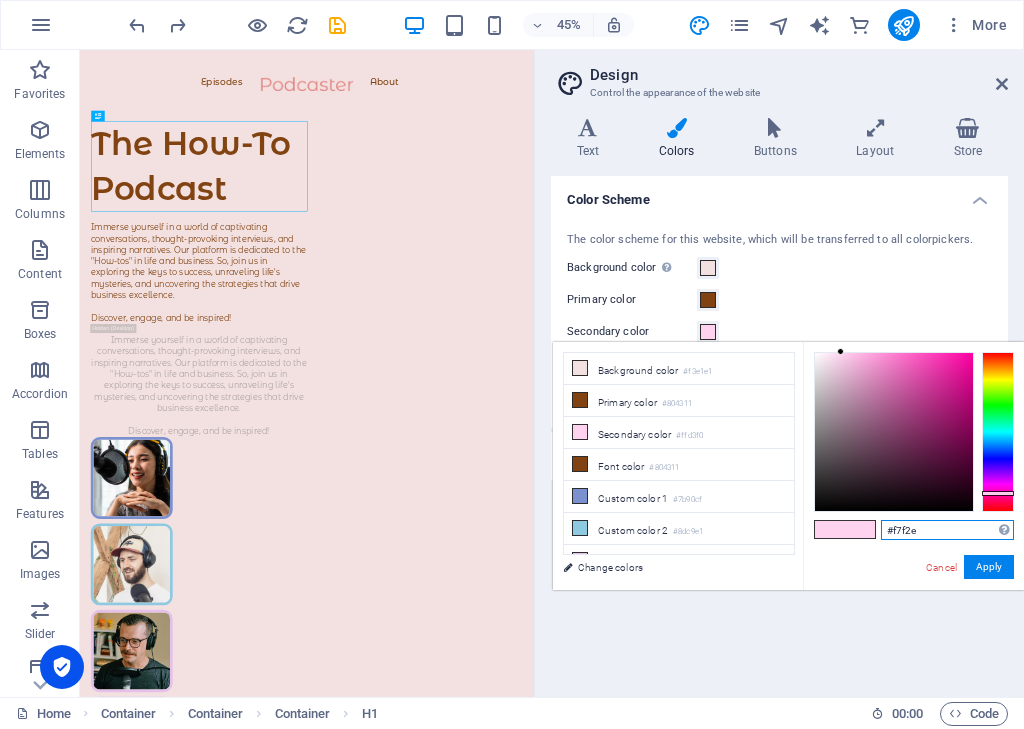type on "#f7f2ec" 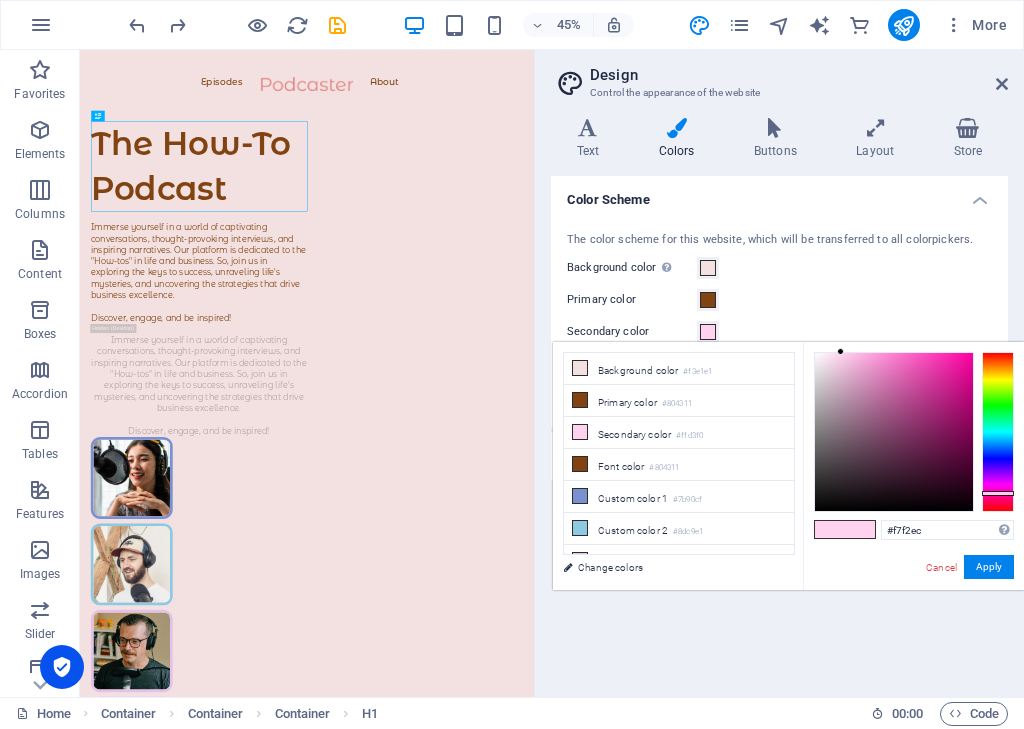 click on "Apply" at bounding box center [989, 567] 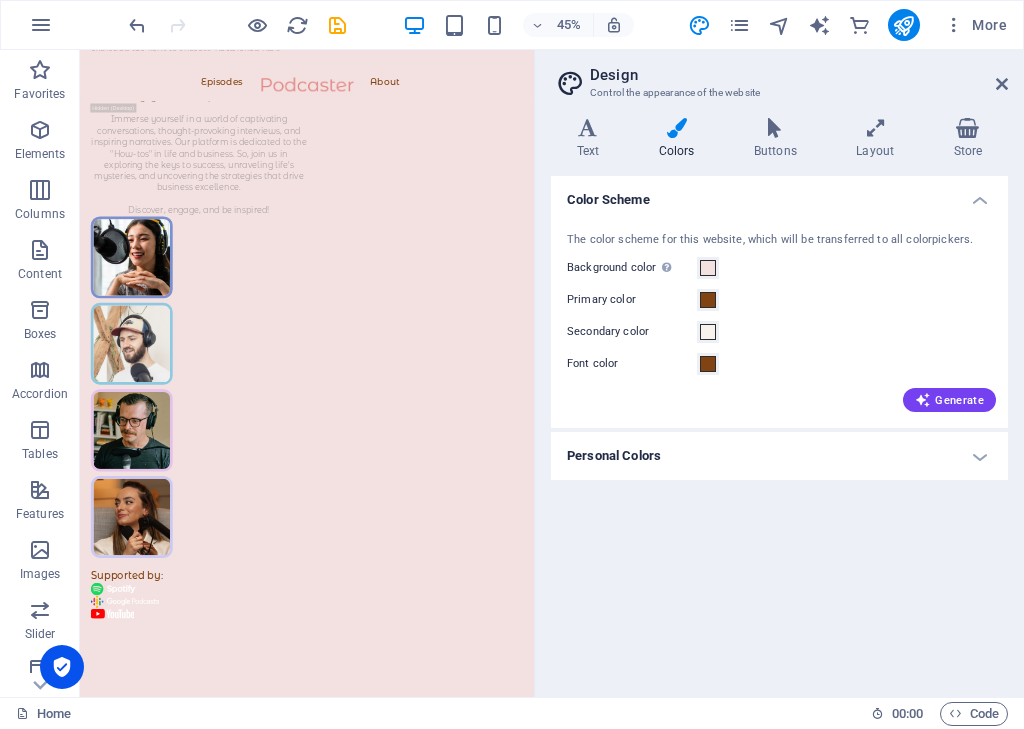 scroll, scrollTop: 491, scrollLeft: 0, axis: vertical 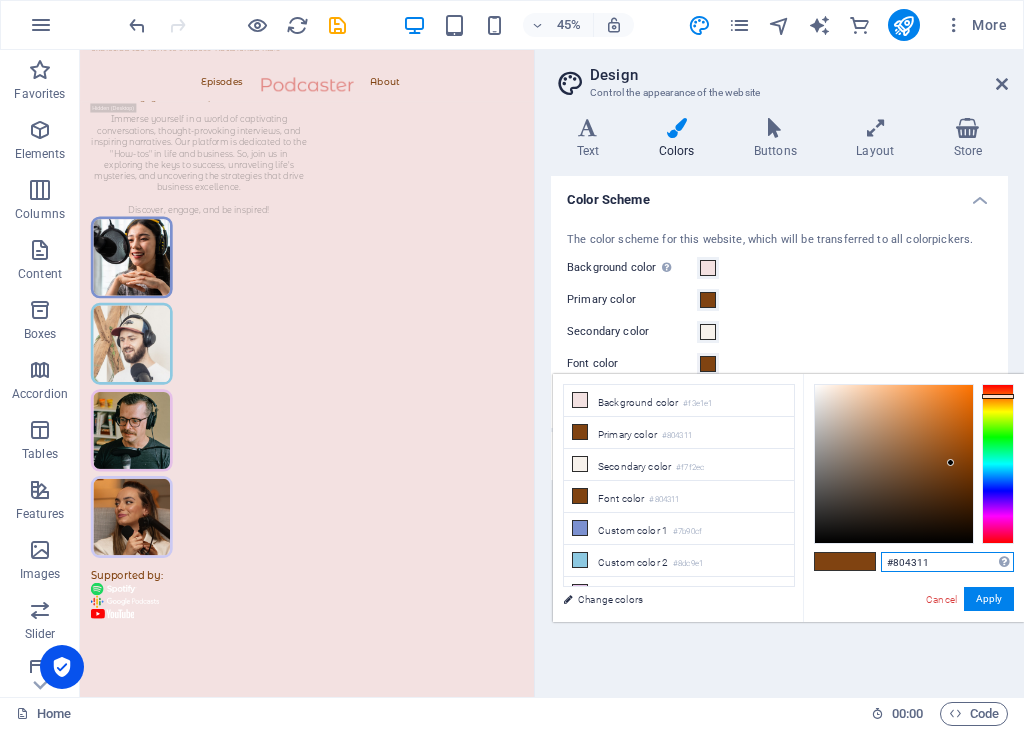click on "#804311" at bounding box center (947, 562) 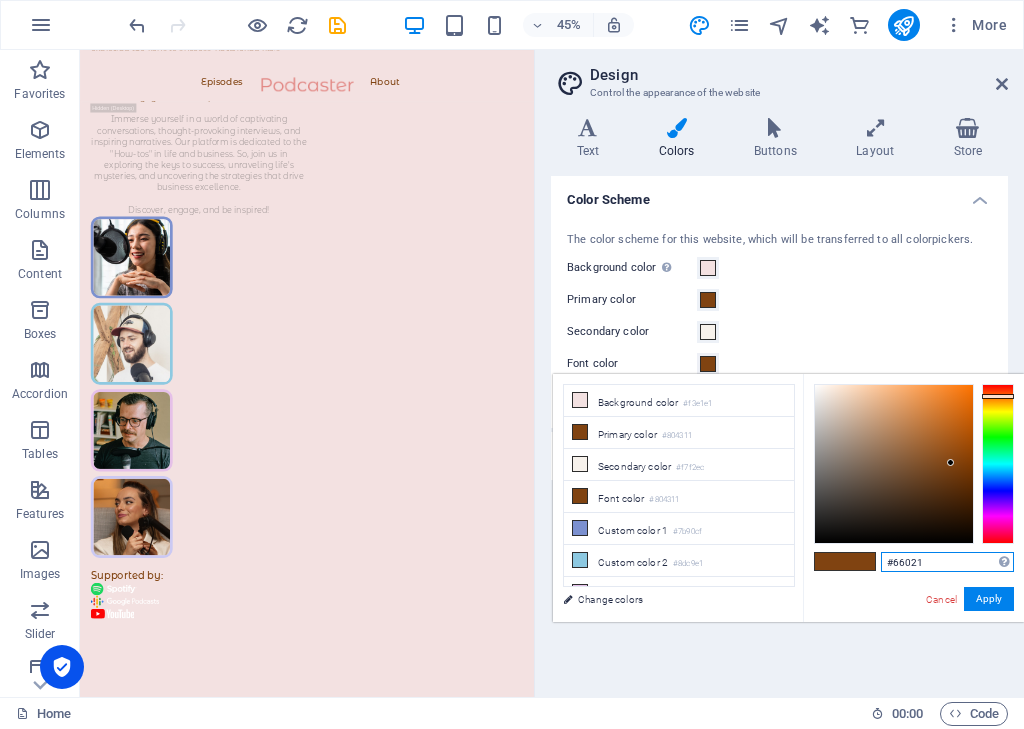 type on "#66021f" 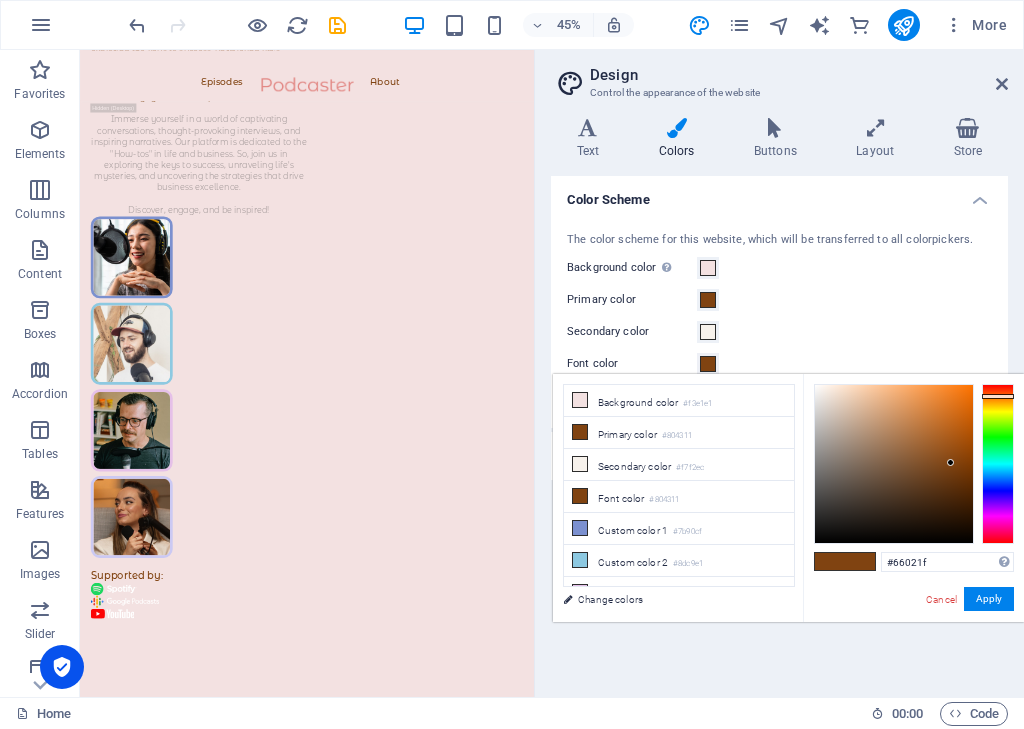 click on "Apply" at bounding box center (989, 599) 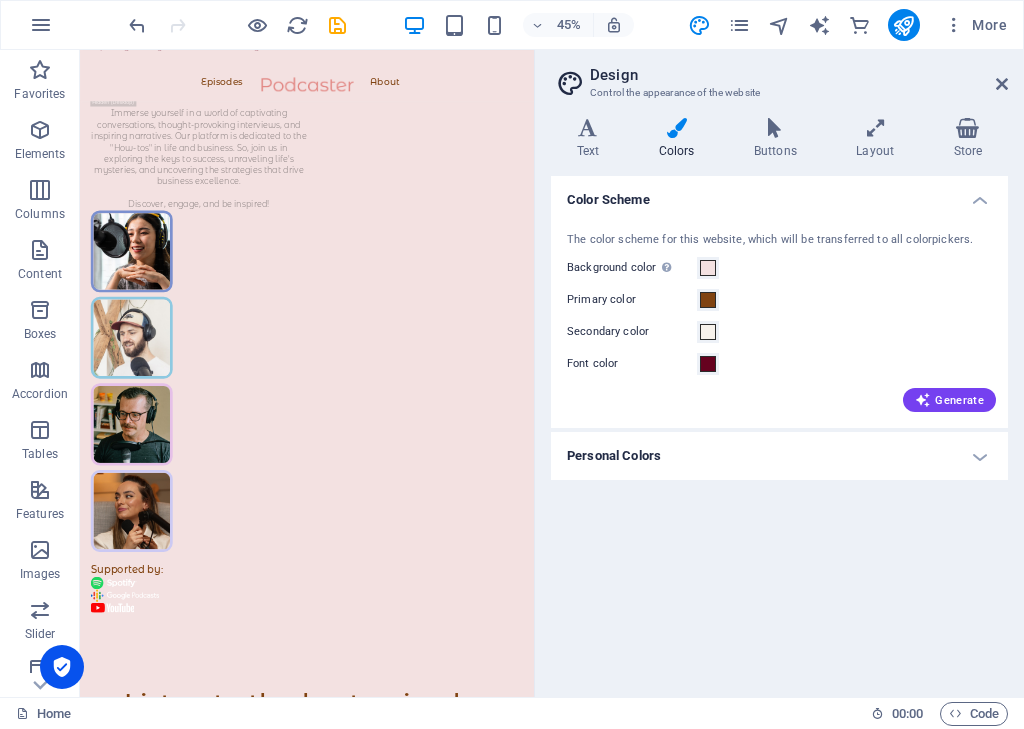 scroll, scrollTop: 507, scrollLeft: 0, axis: vertical 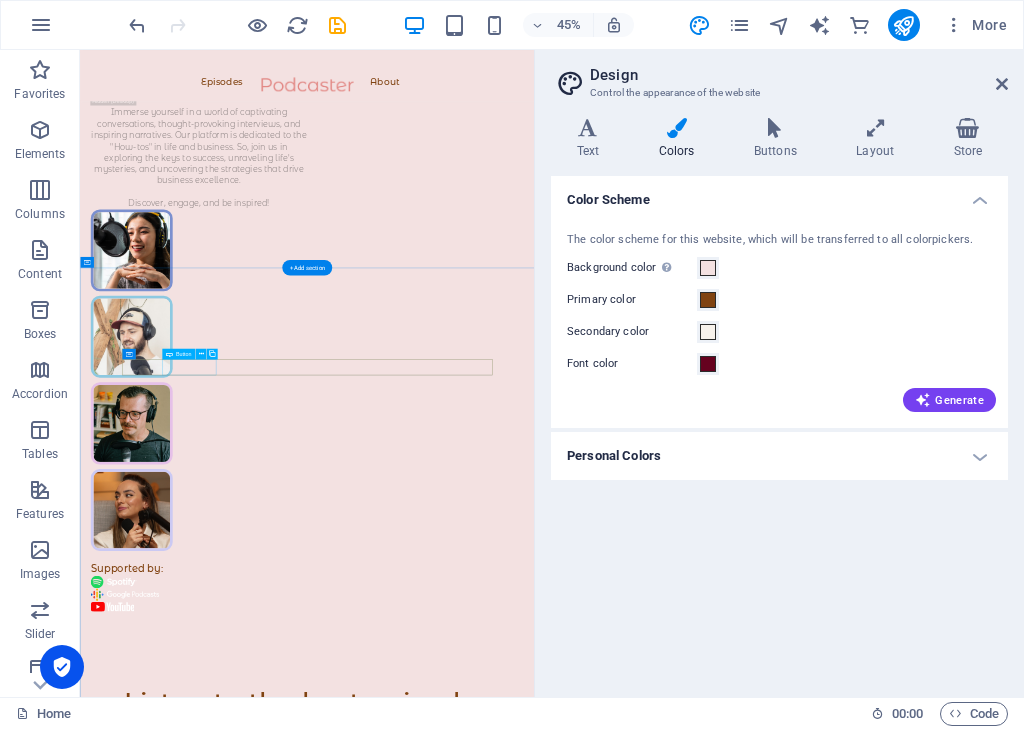 click on "Business" at bounding box center [584, 1647] 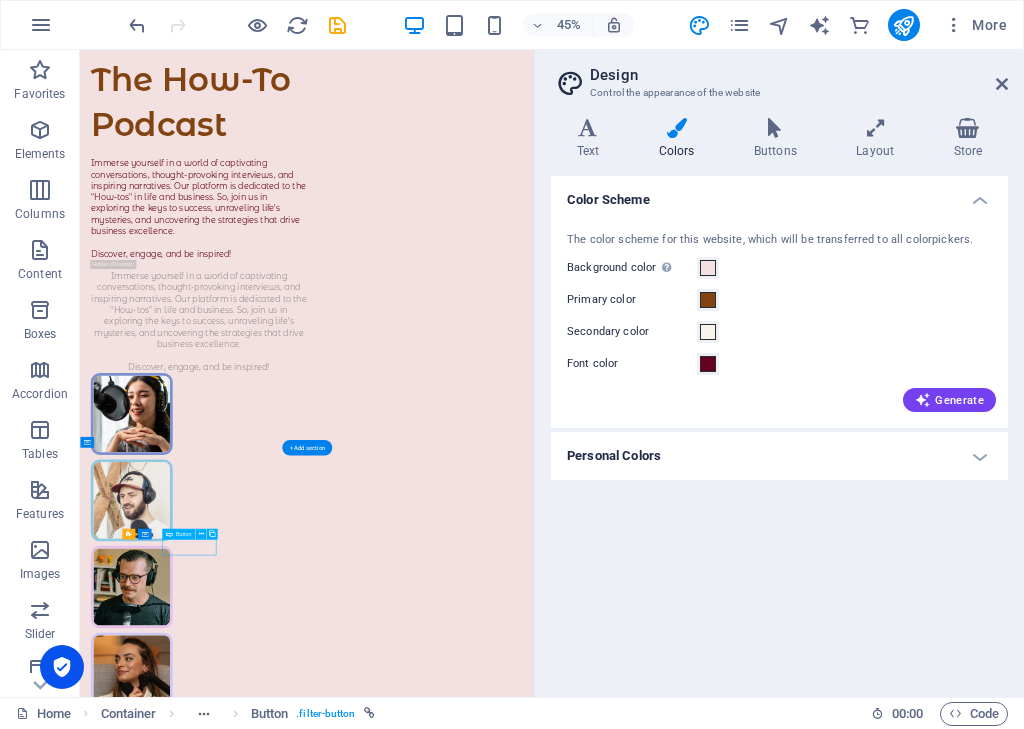 scroll, scrollTop: 75, scrollLeft: 0, axis: vertical 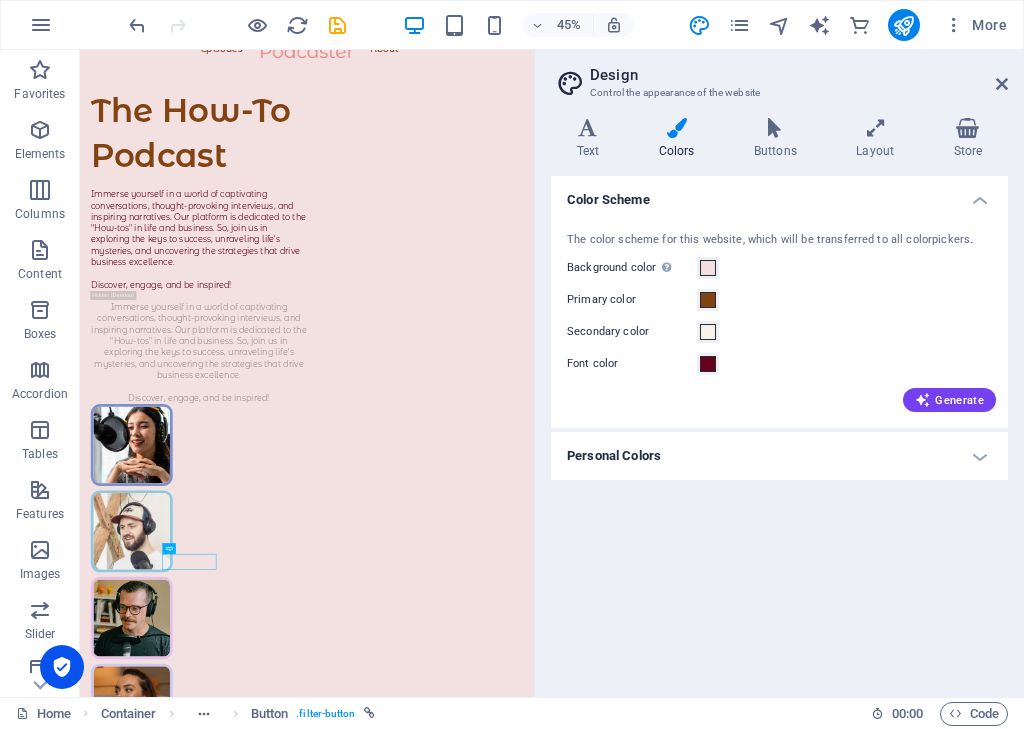 click on "Personal Colors" at bounding box center [779, 456] 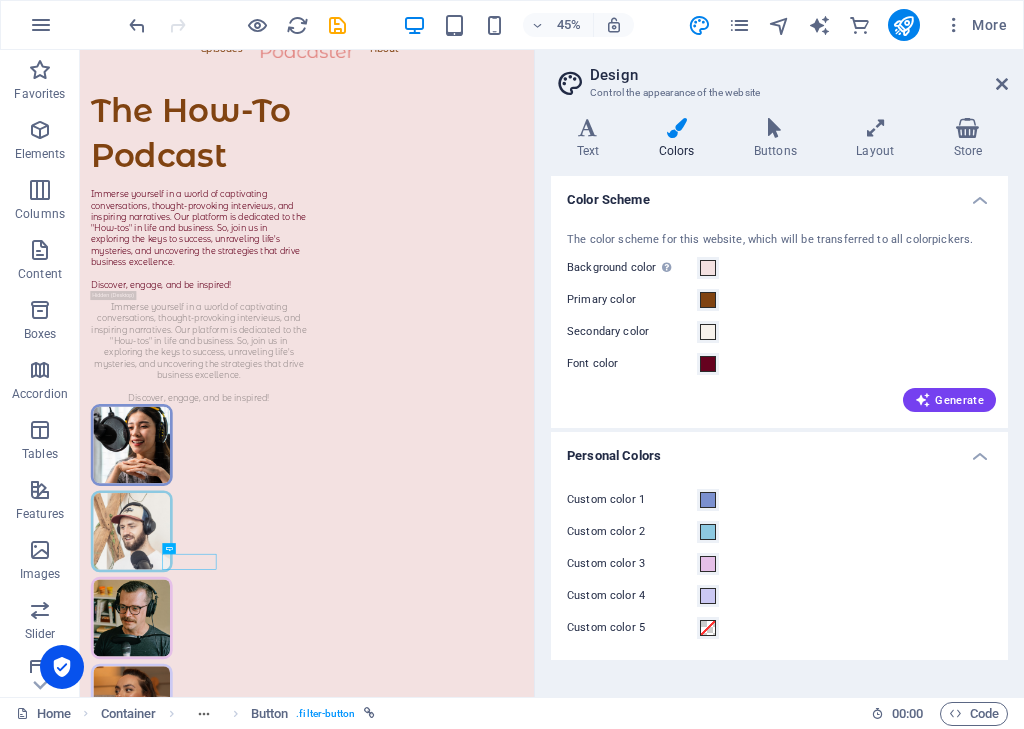 click on "Personal Colors" at bounding box center (779, 450) 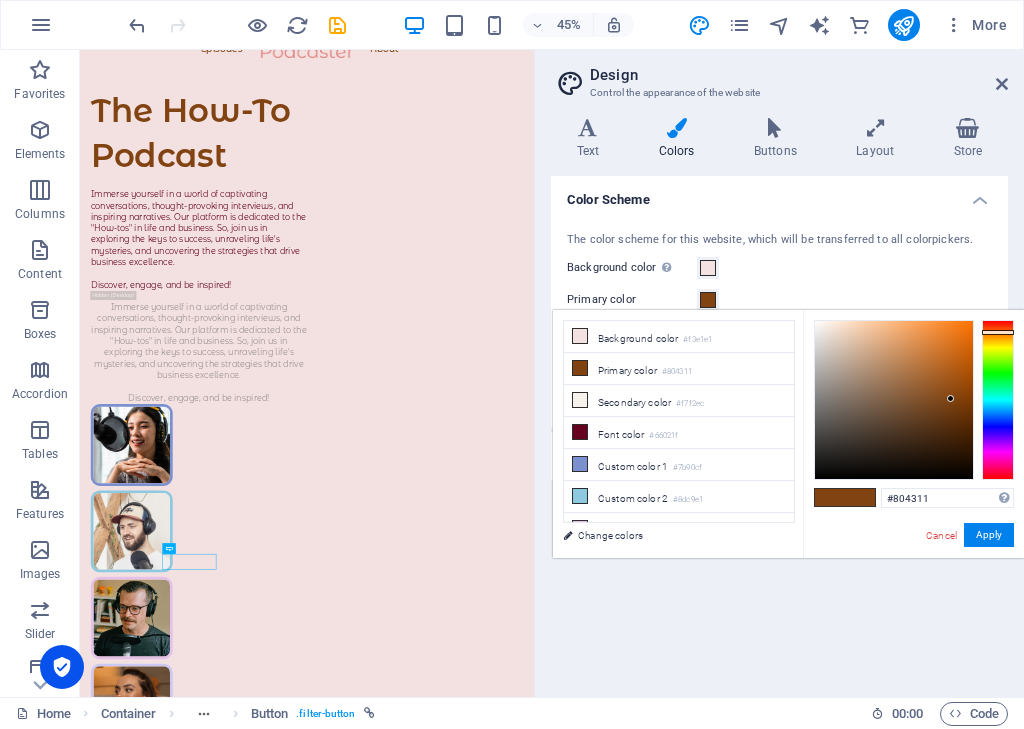click on "Apply" at bounding box center [989, 535] 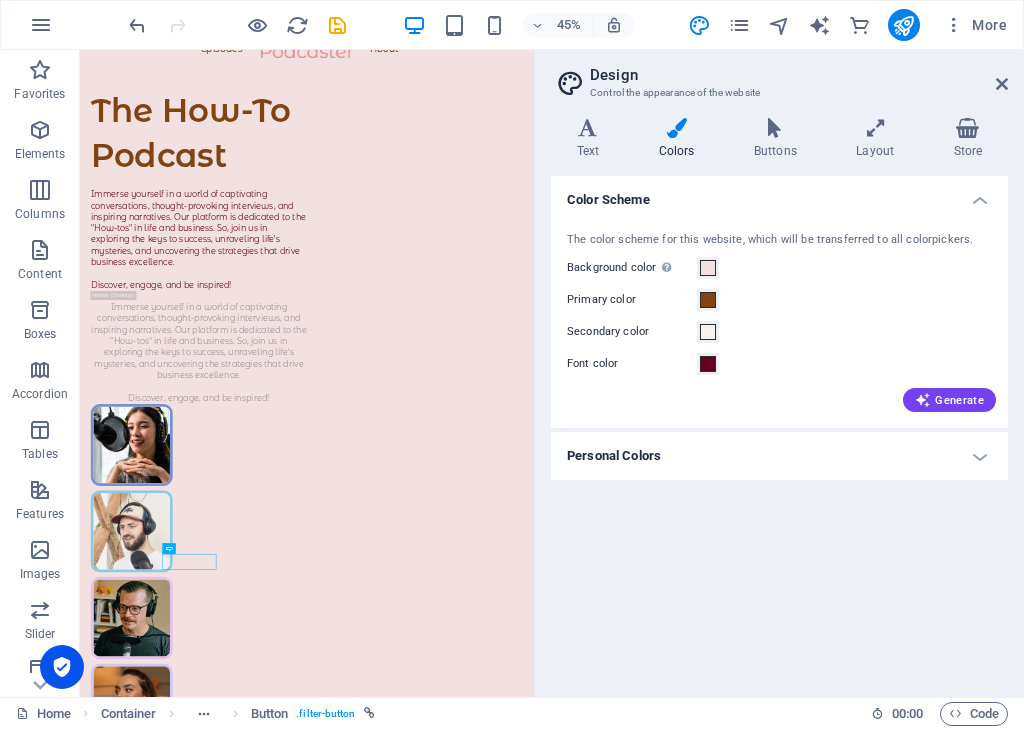 click on "Generate" at bounding box center (949, 400) 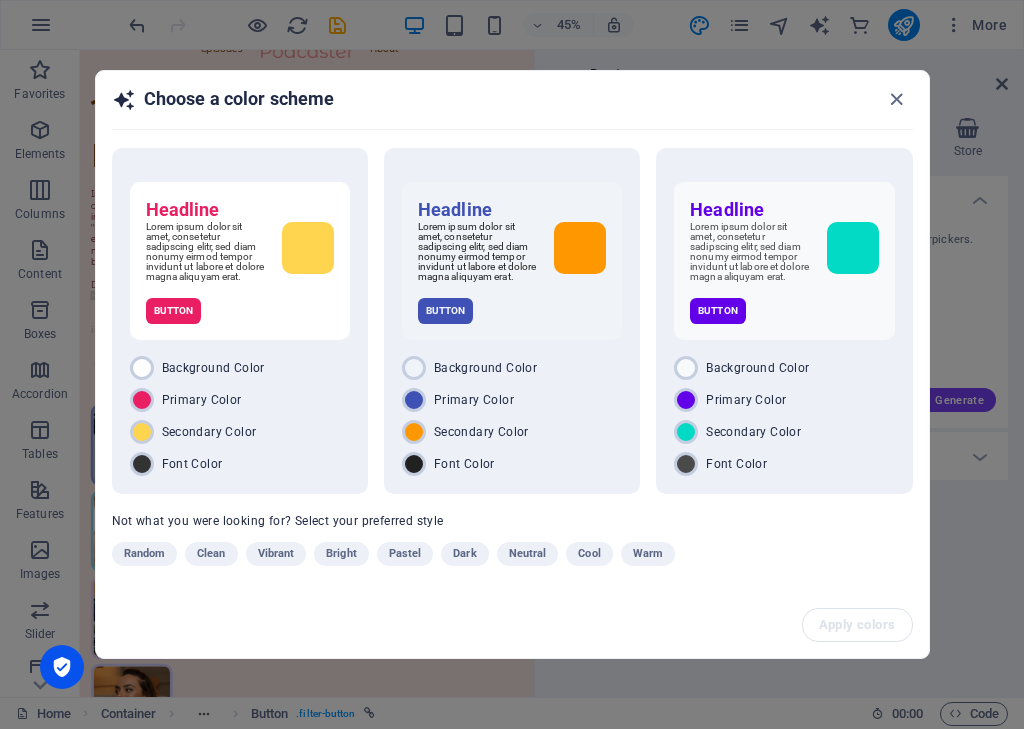 click at bounding box center (896, 99) 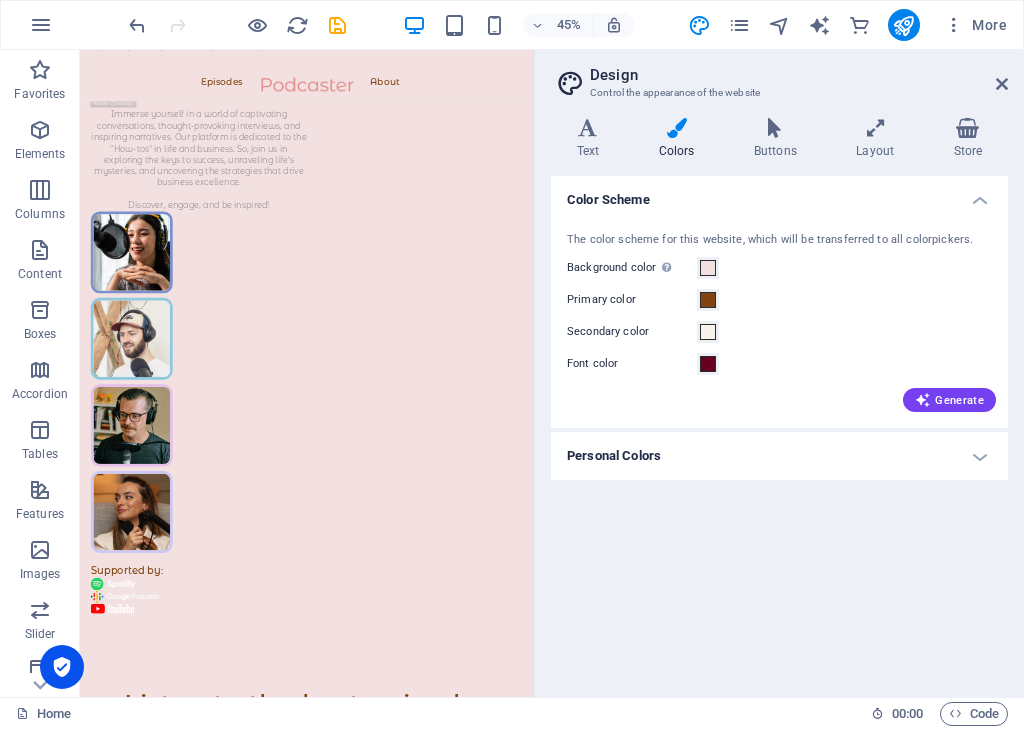 scroll, scrollTop: 506, scrollLeft: 0, axis: vertical 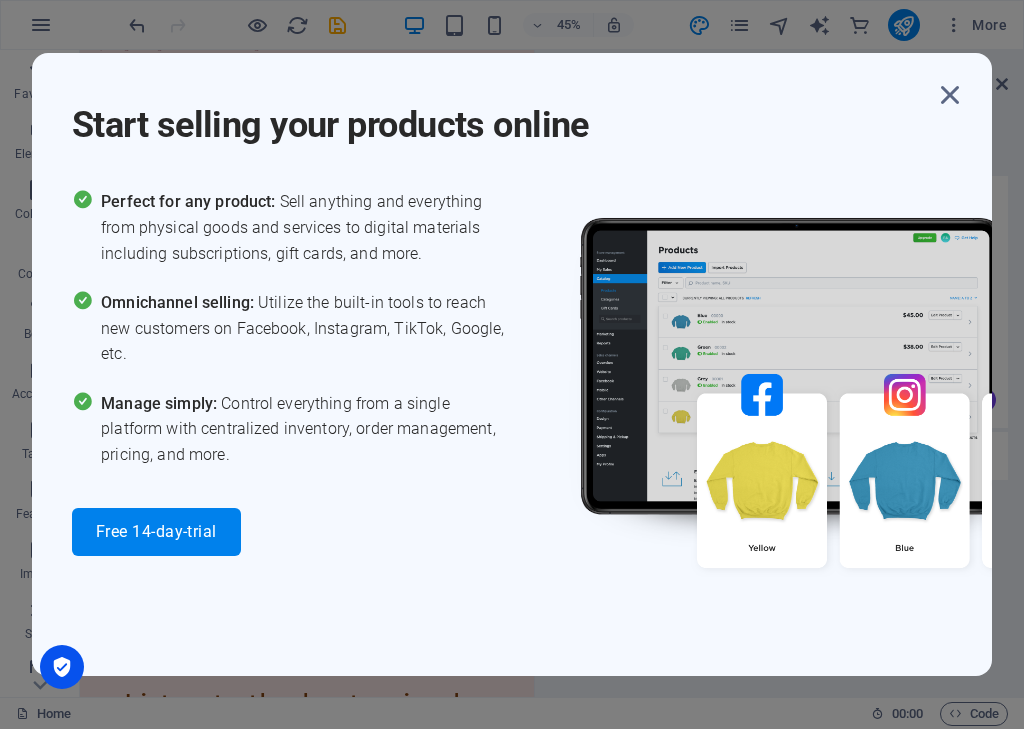 click at bounding box center [950, 95] 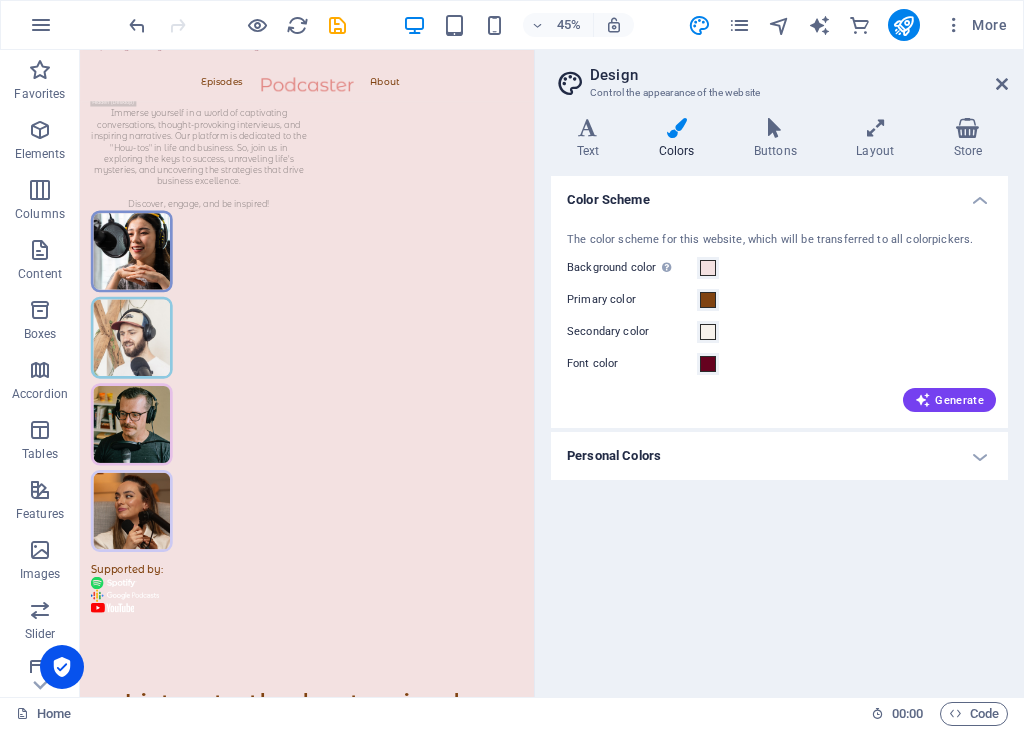 click at bounding box center [775, 128] 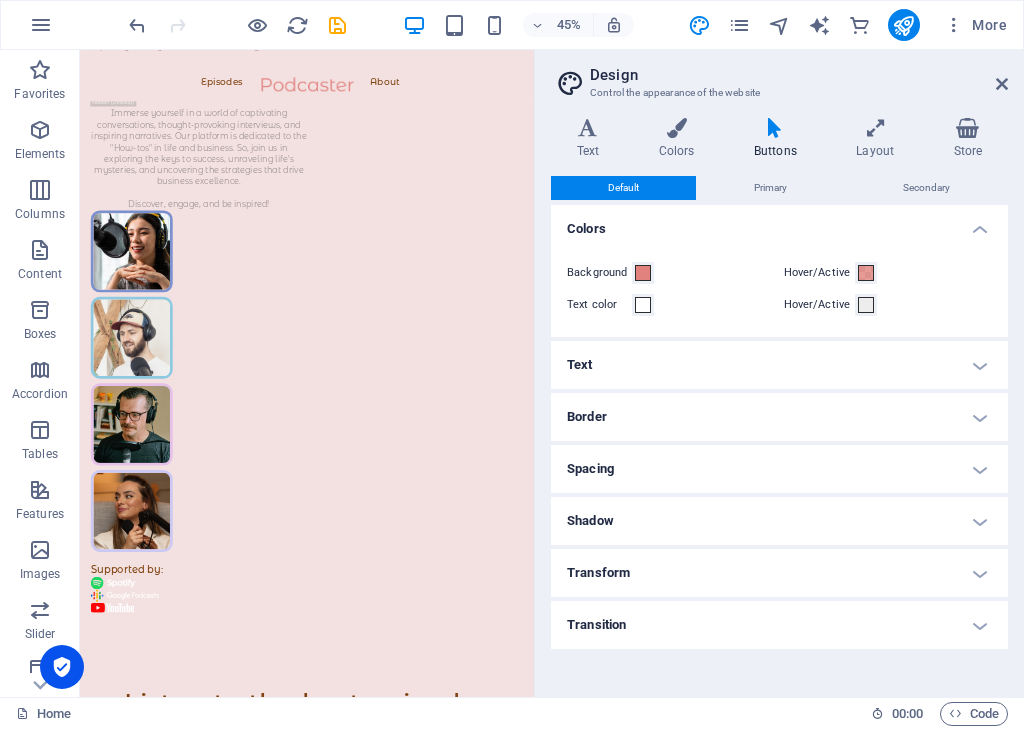 click on "Text" at bounding box center [779, 365] 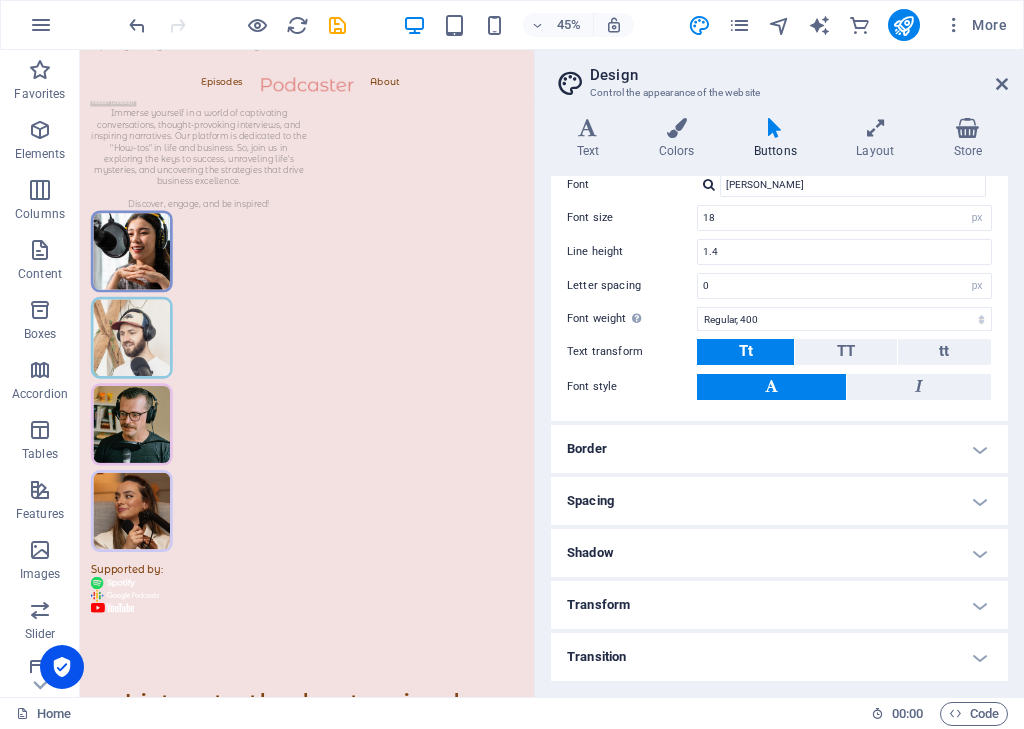 scroll, scrollTop: 256, scrollLeft: 0, axis: vertical 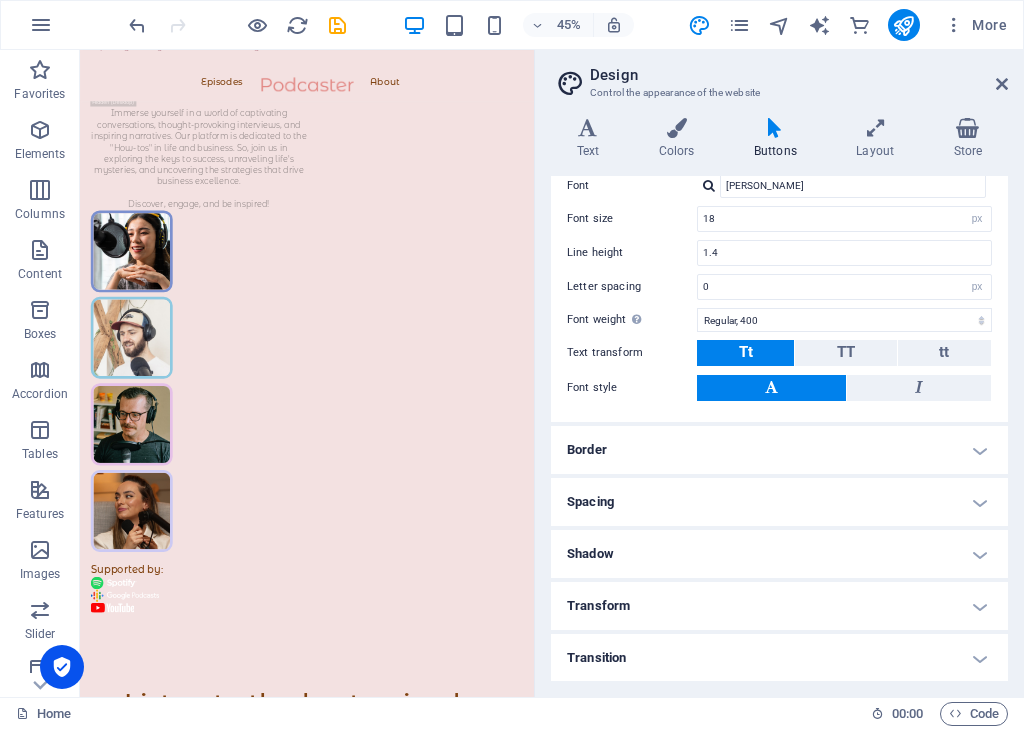 click on "Border" at bounding box center (779, 450) 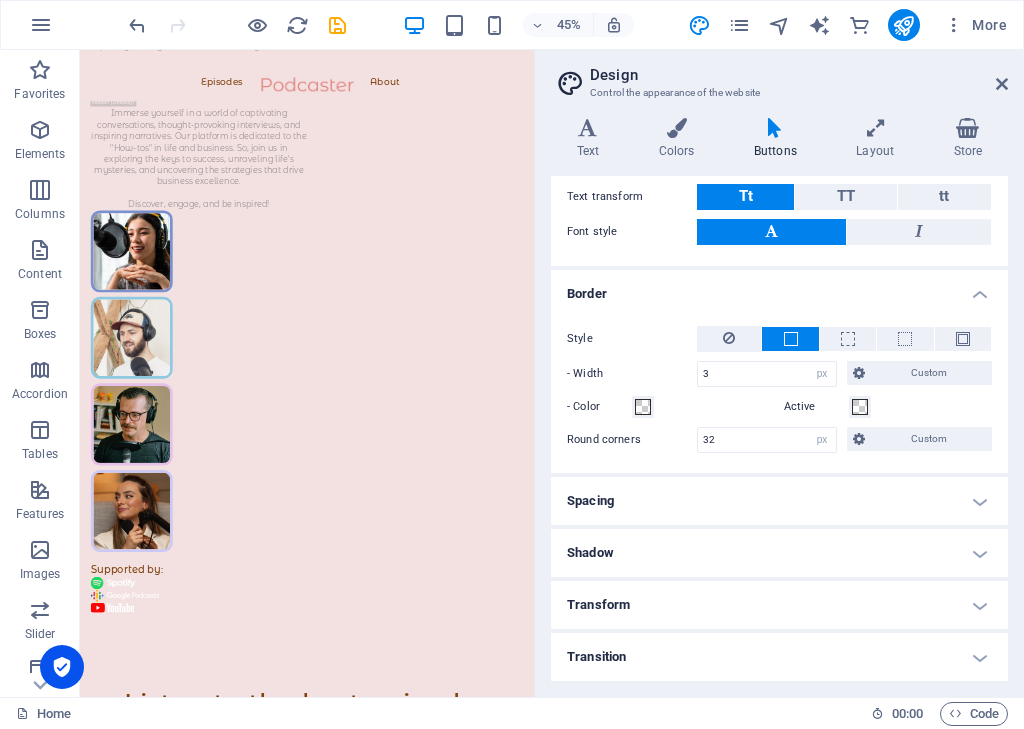 scroll, scrollTop: 411, scrollLeft: 0, axis: vertical 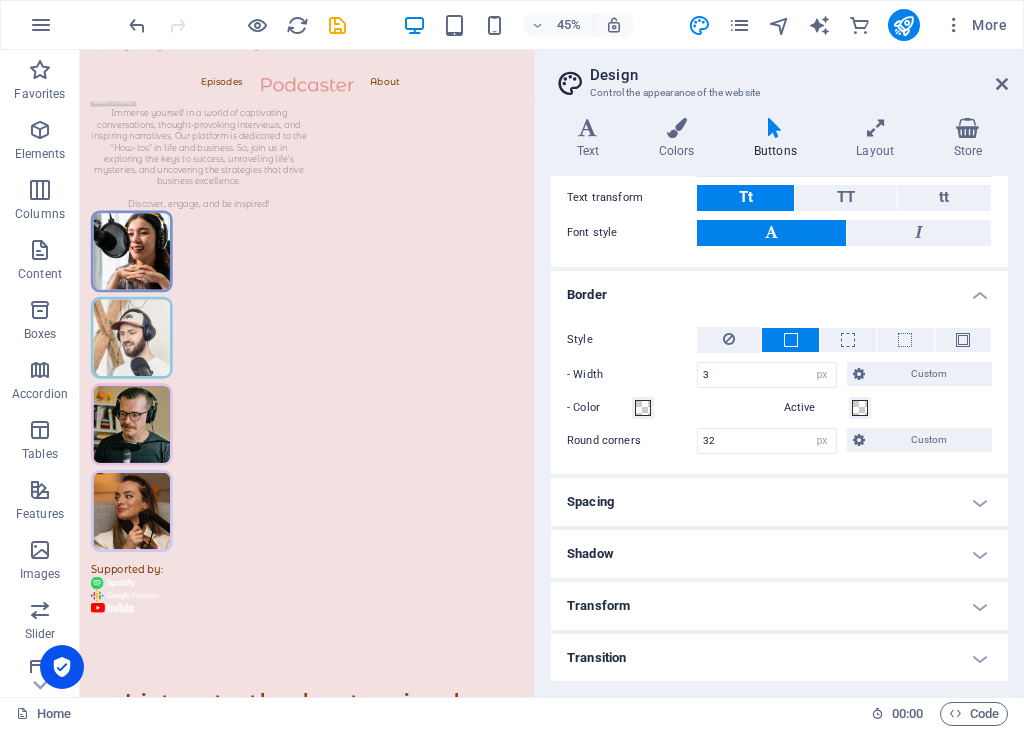 click on "Spacing" at bounding box center [779, 502] 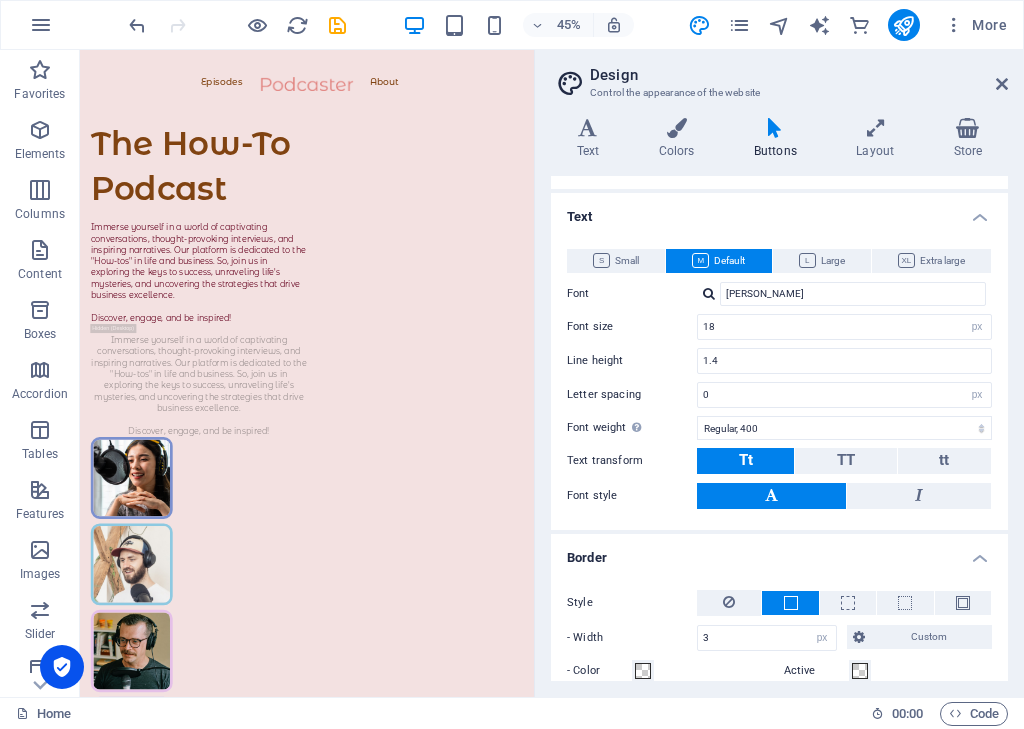 scroll, scrollTop: 121, scrollLeft: 0, axis: vertical 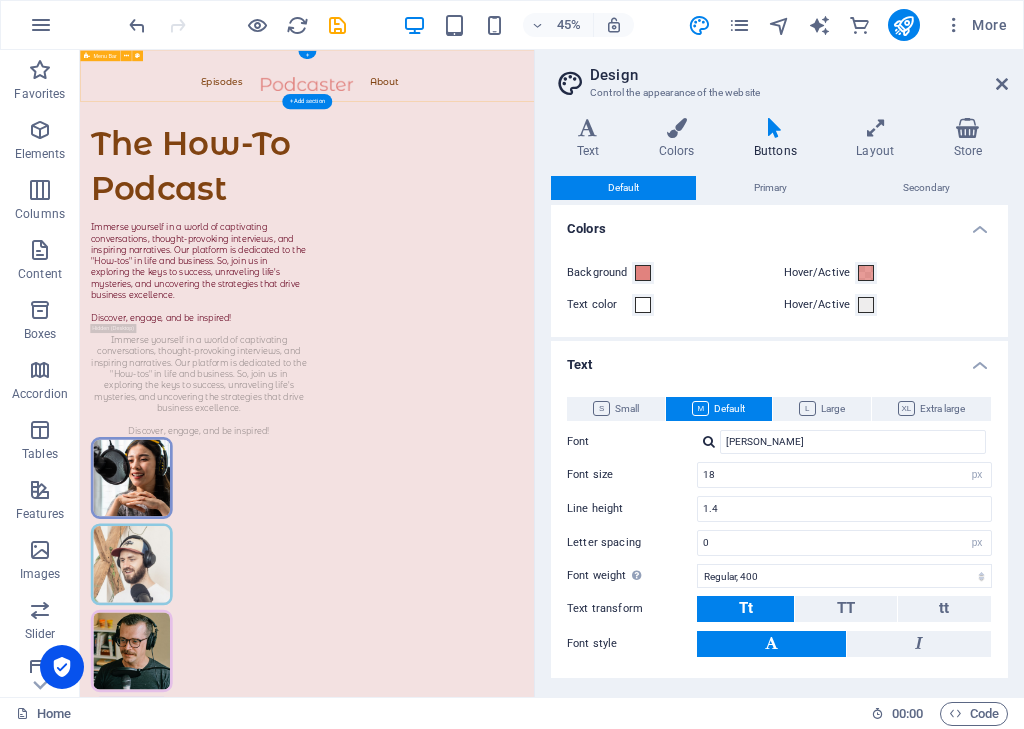 click on "Episodes About" at bounding box center (584, 106) 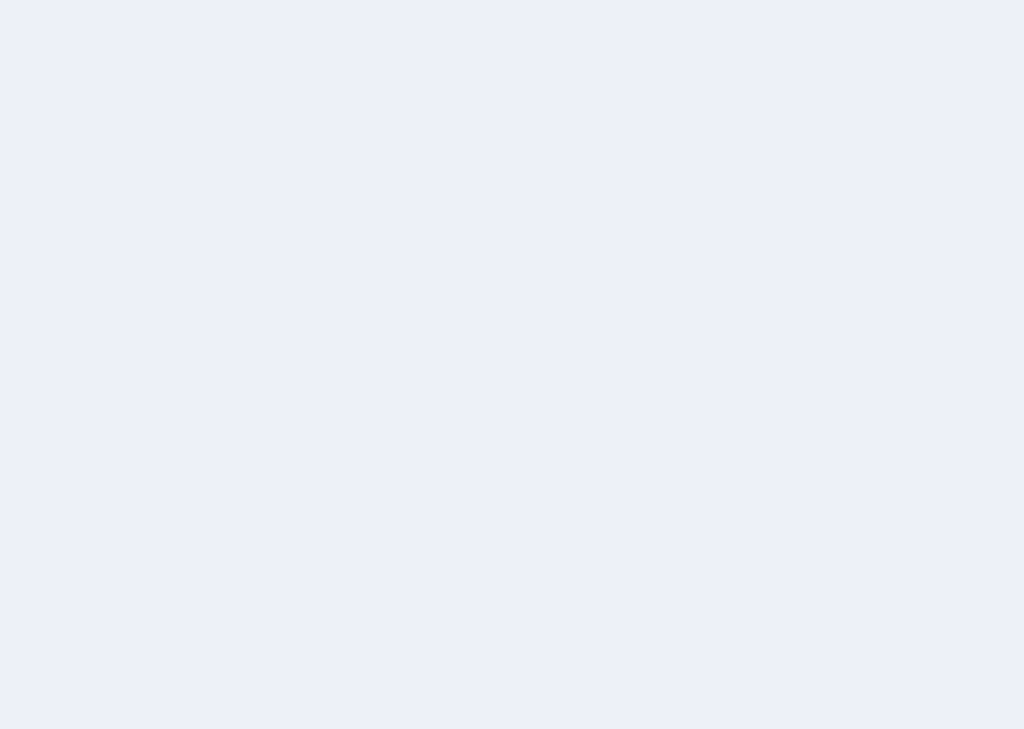 scroll, scrollTop: 0, scrollLeft: 0, axis: both 